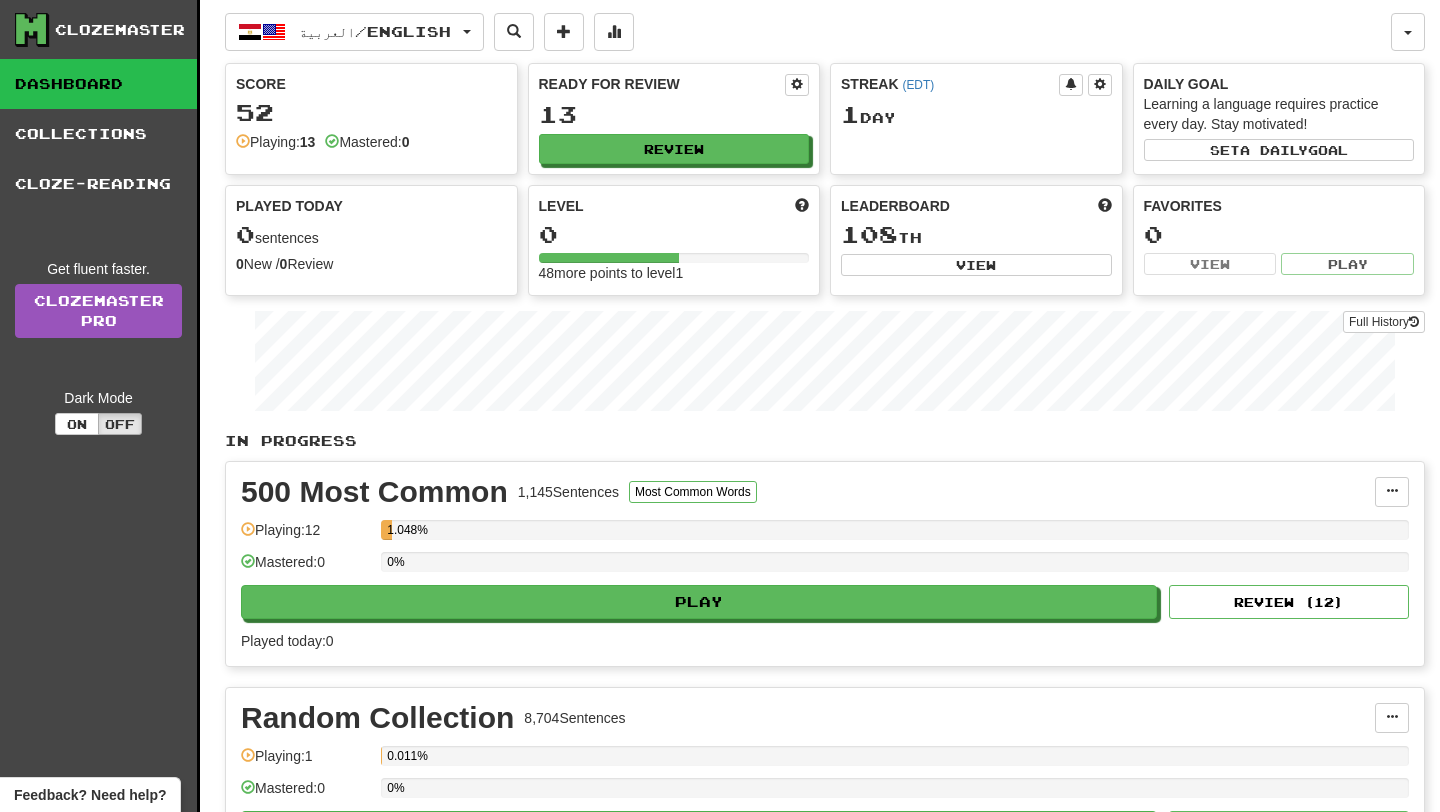 scroll, scrollTop: 0, scrollLeft: 0, axis: both 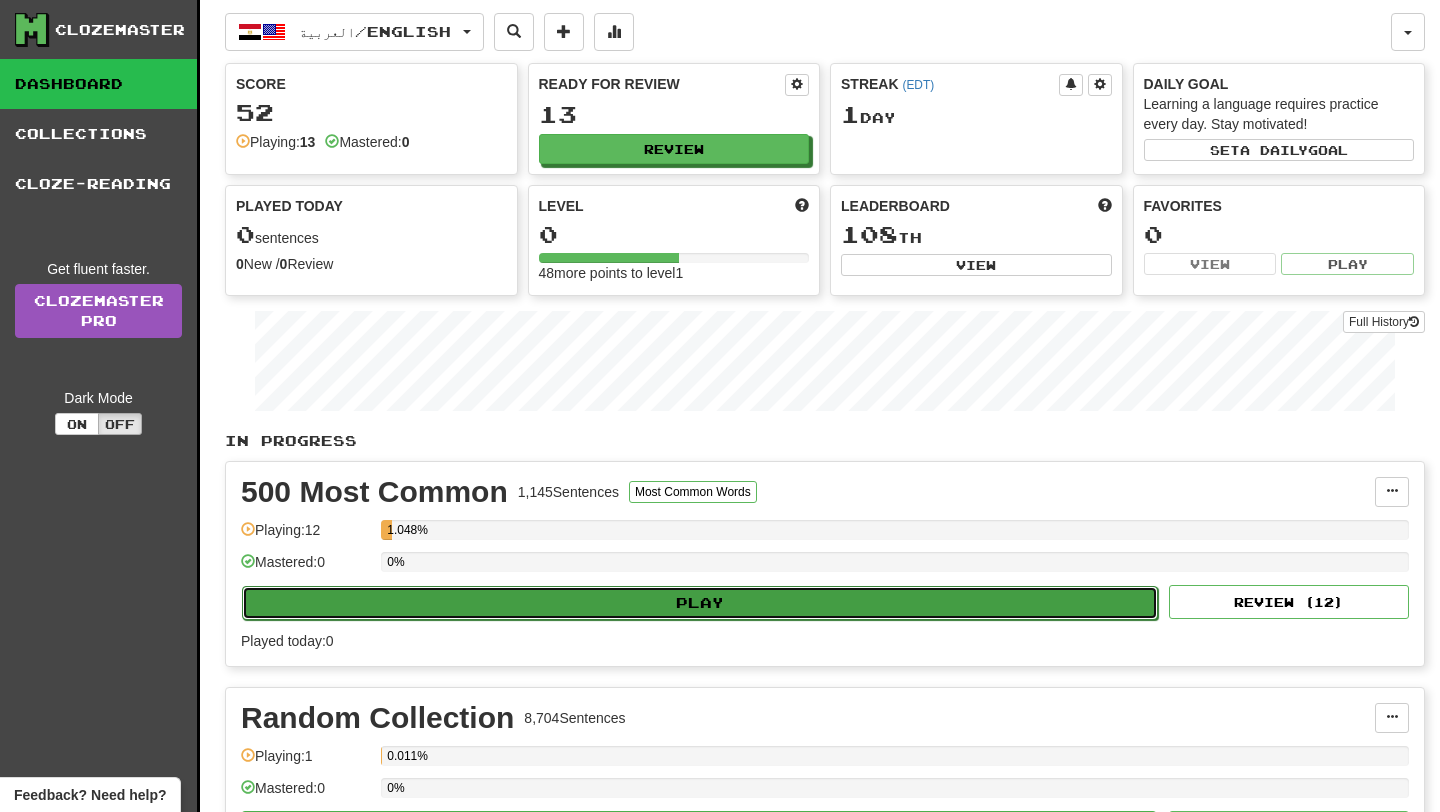 click on "Play" at bounding box center (700, 603) 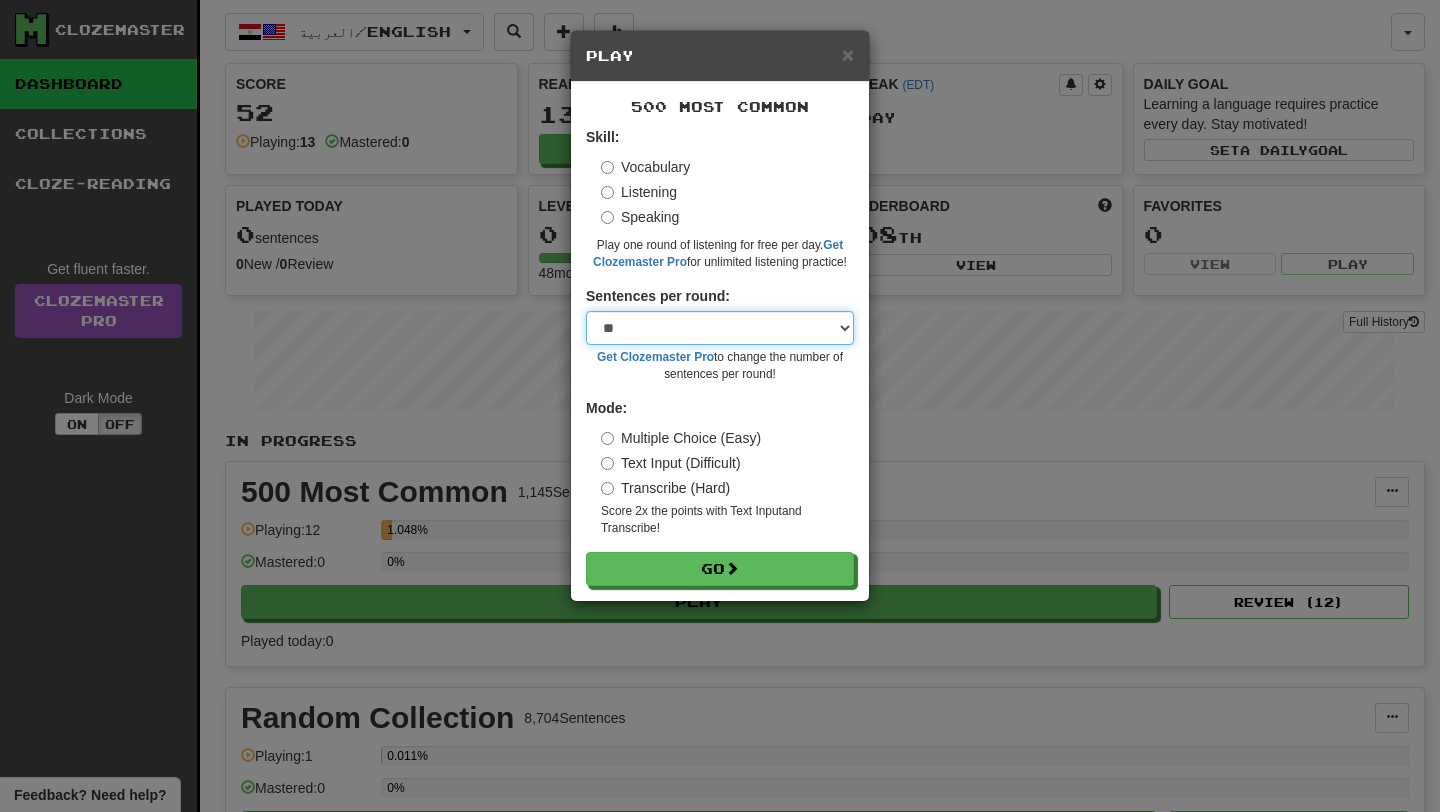 click on "* ** ** ** ** ** *** ********" at bounding box center [720, 328] 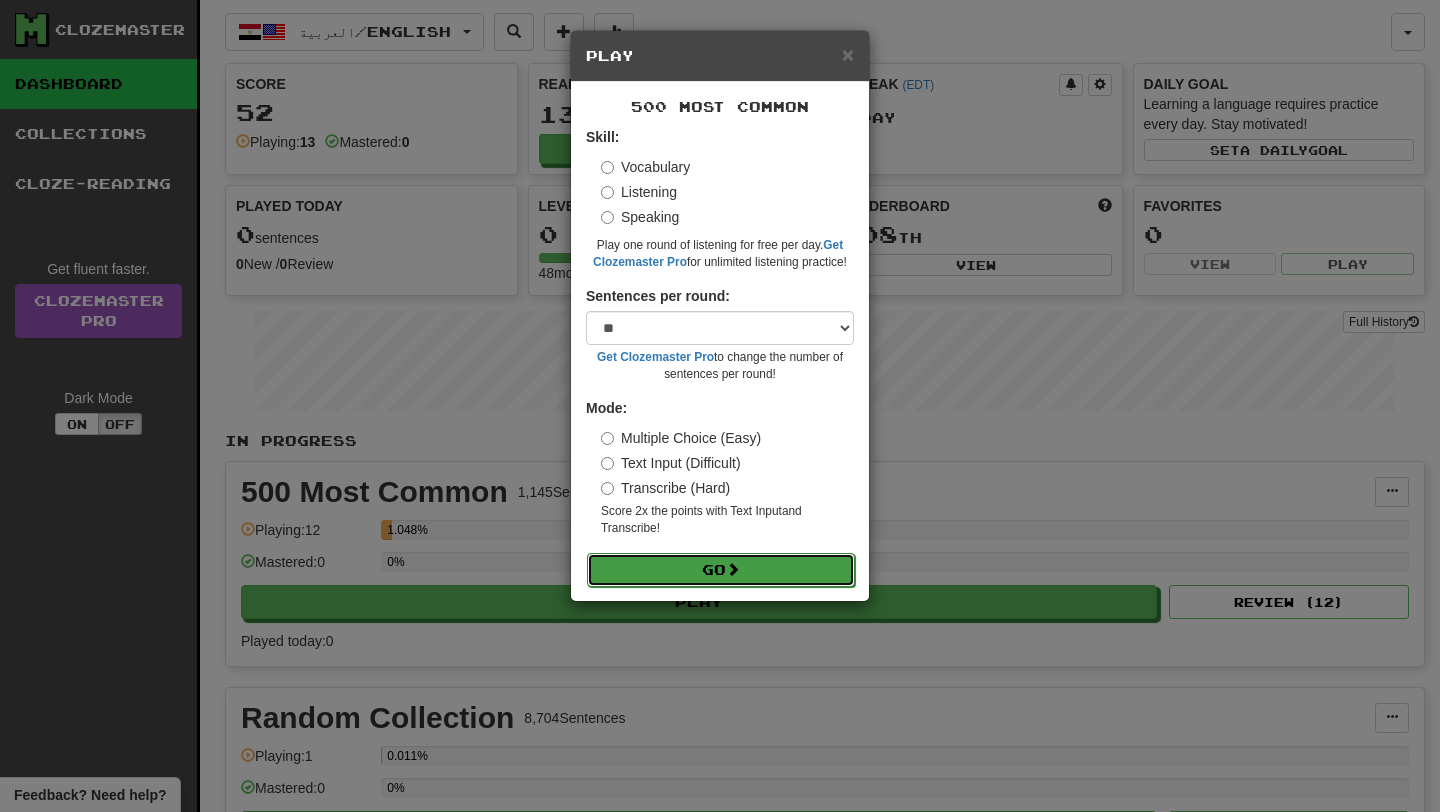 click on "Go" at bounding box center (721, 570) 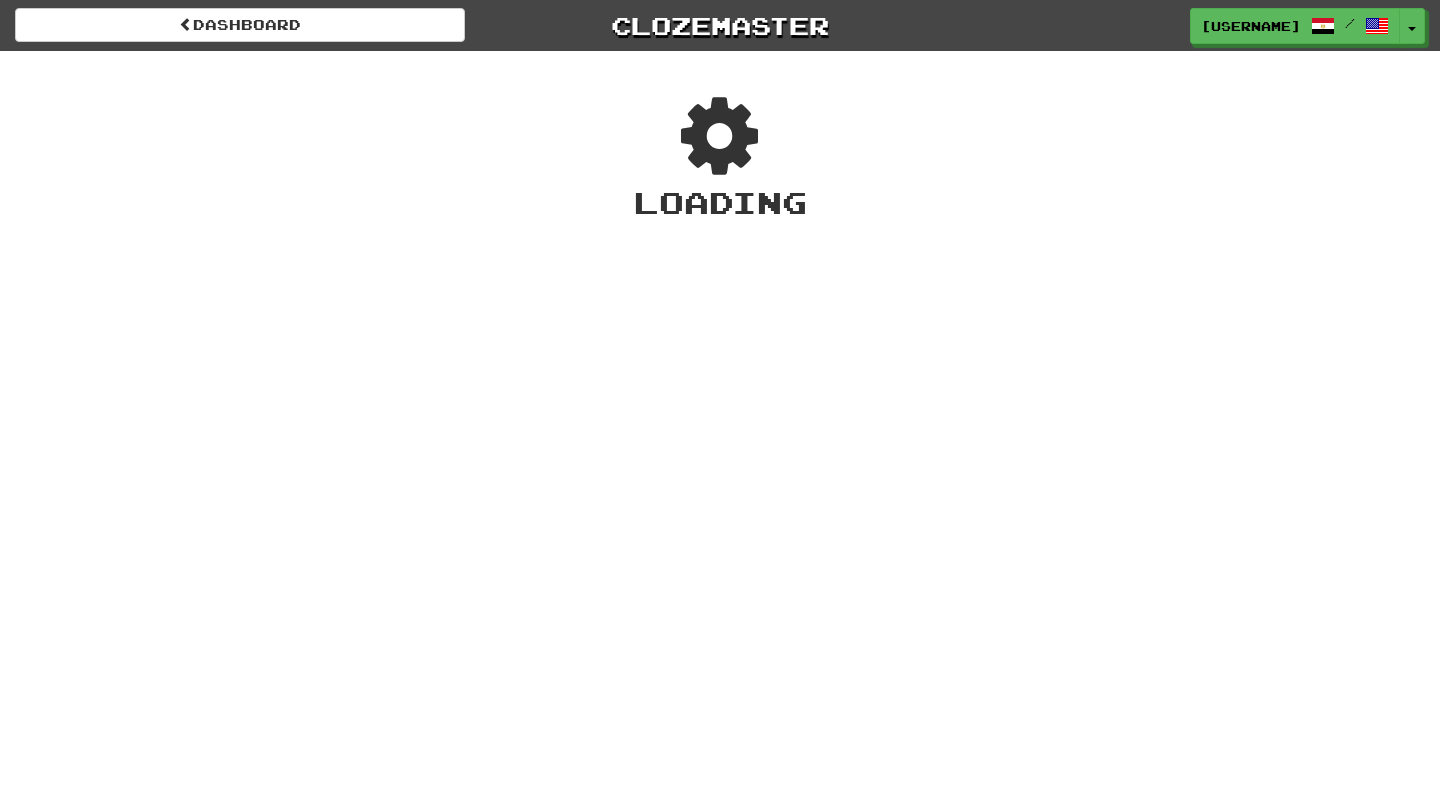scroll, scrollTop: 0, scrollLeft: 0, axis: both 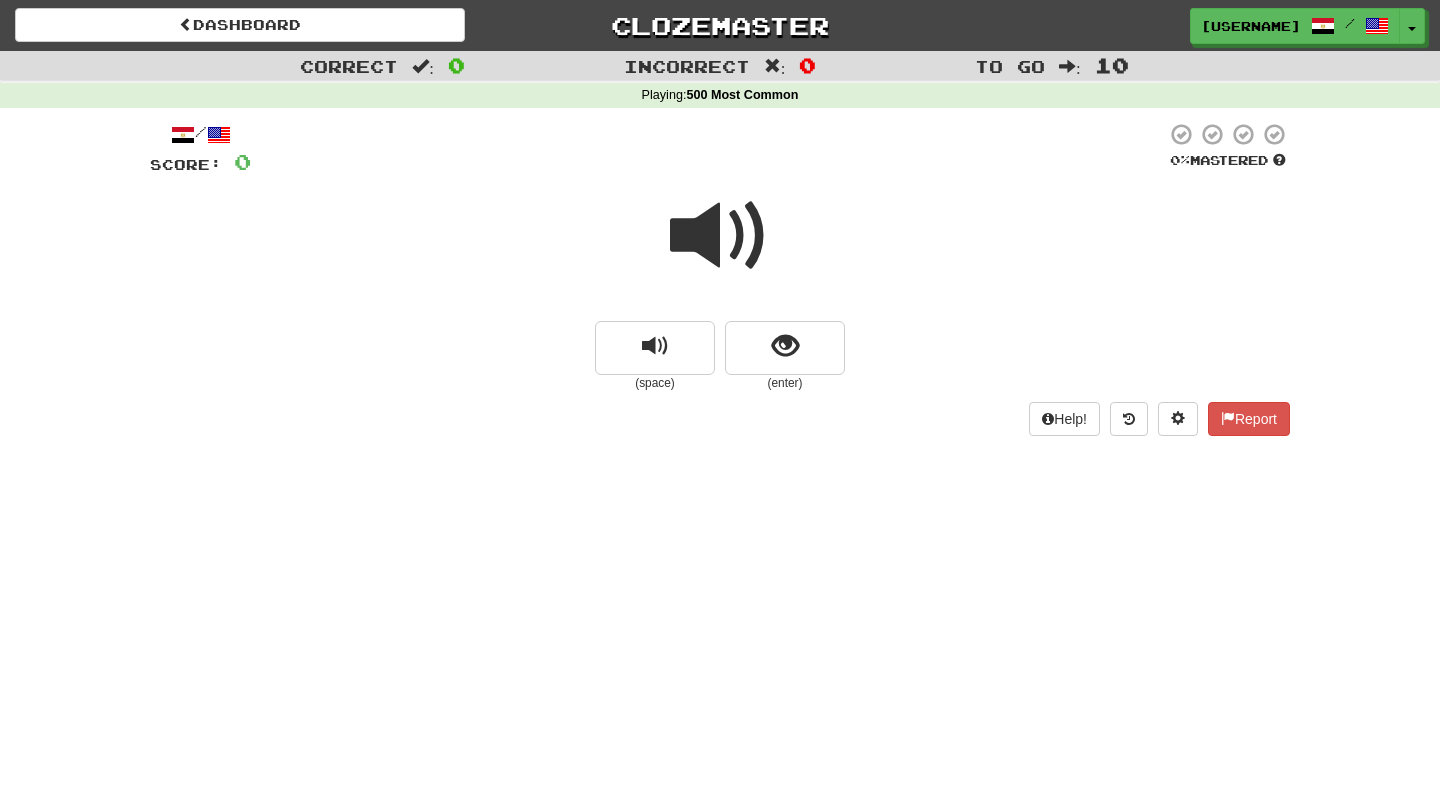 click at bounding box center [720, 236] 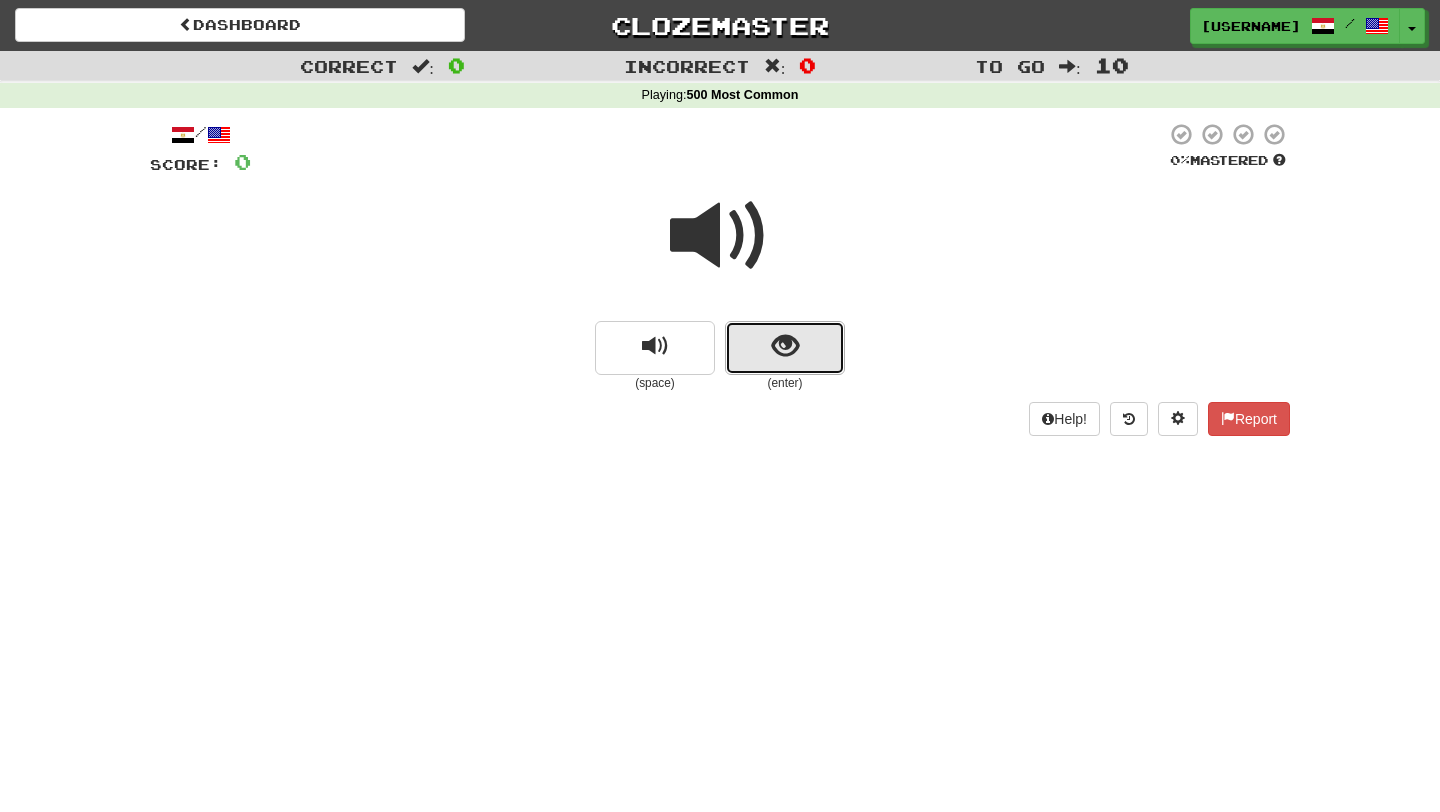 click at bounding box center [785, 348] 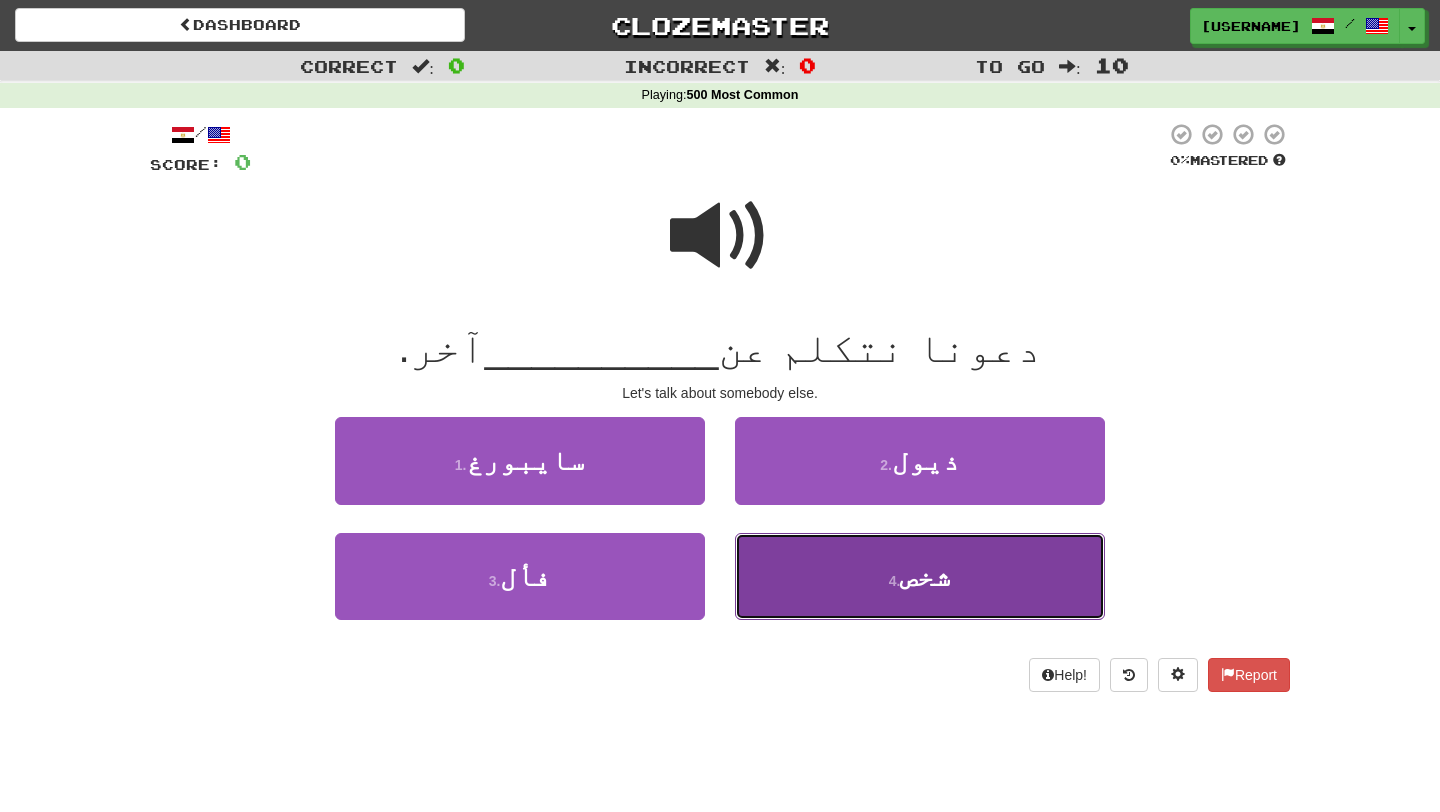 click on "4 ." at bounding box center (895, 581) 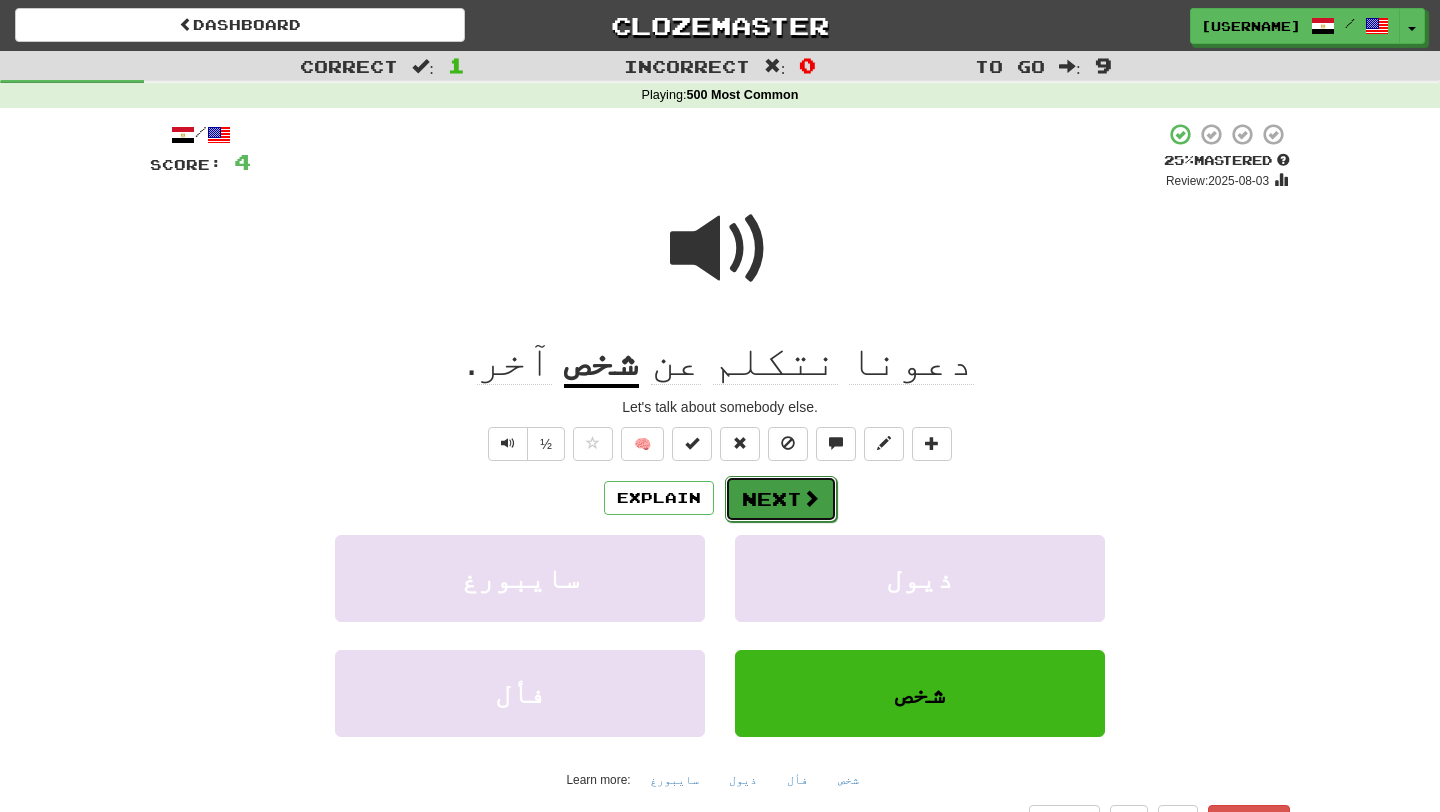 click on "Next" at bounding box center (781, 499) 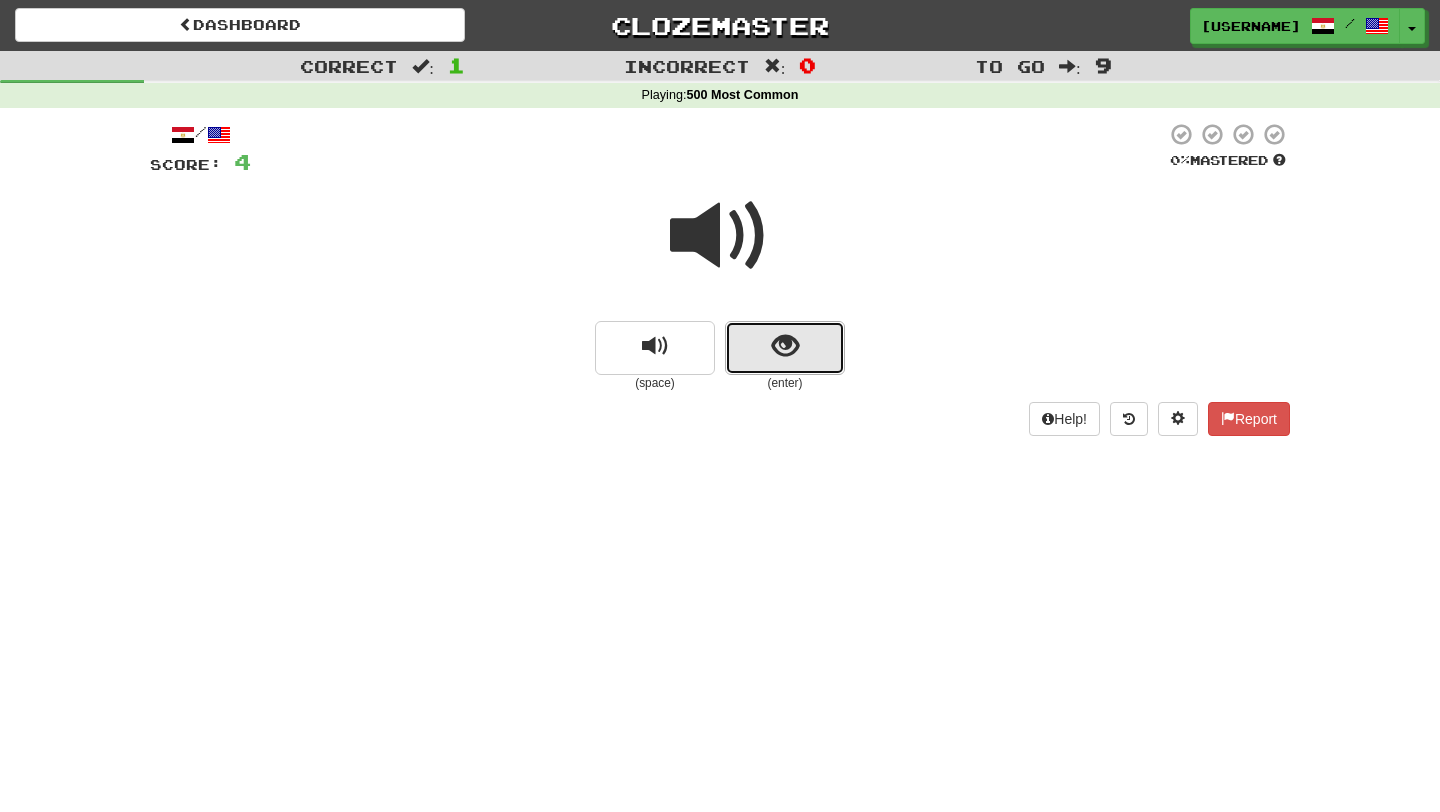 click at bounding box center [785, 346] 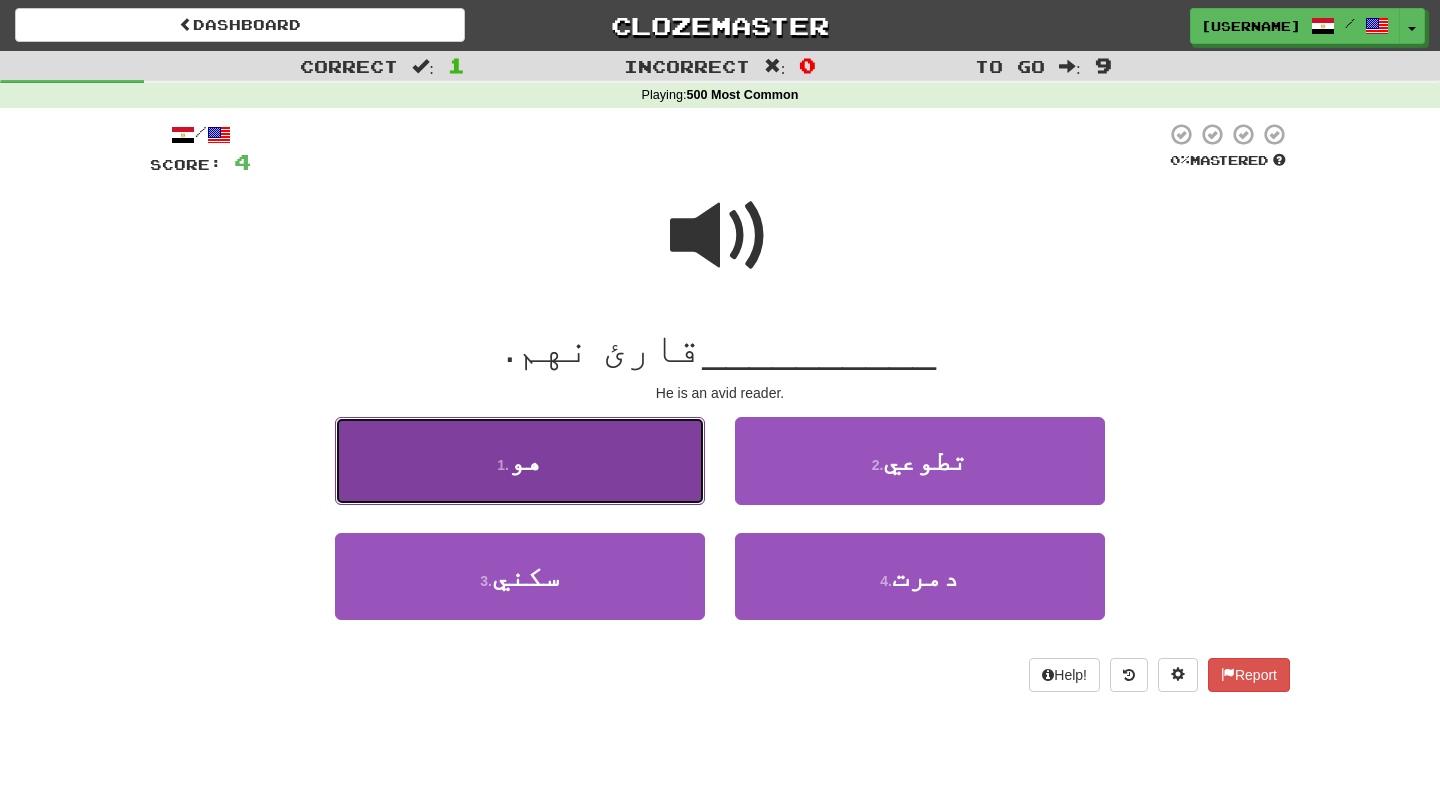 click on "1 .  هو" at bounding box center [520, 460] 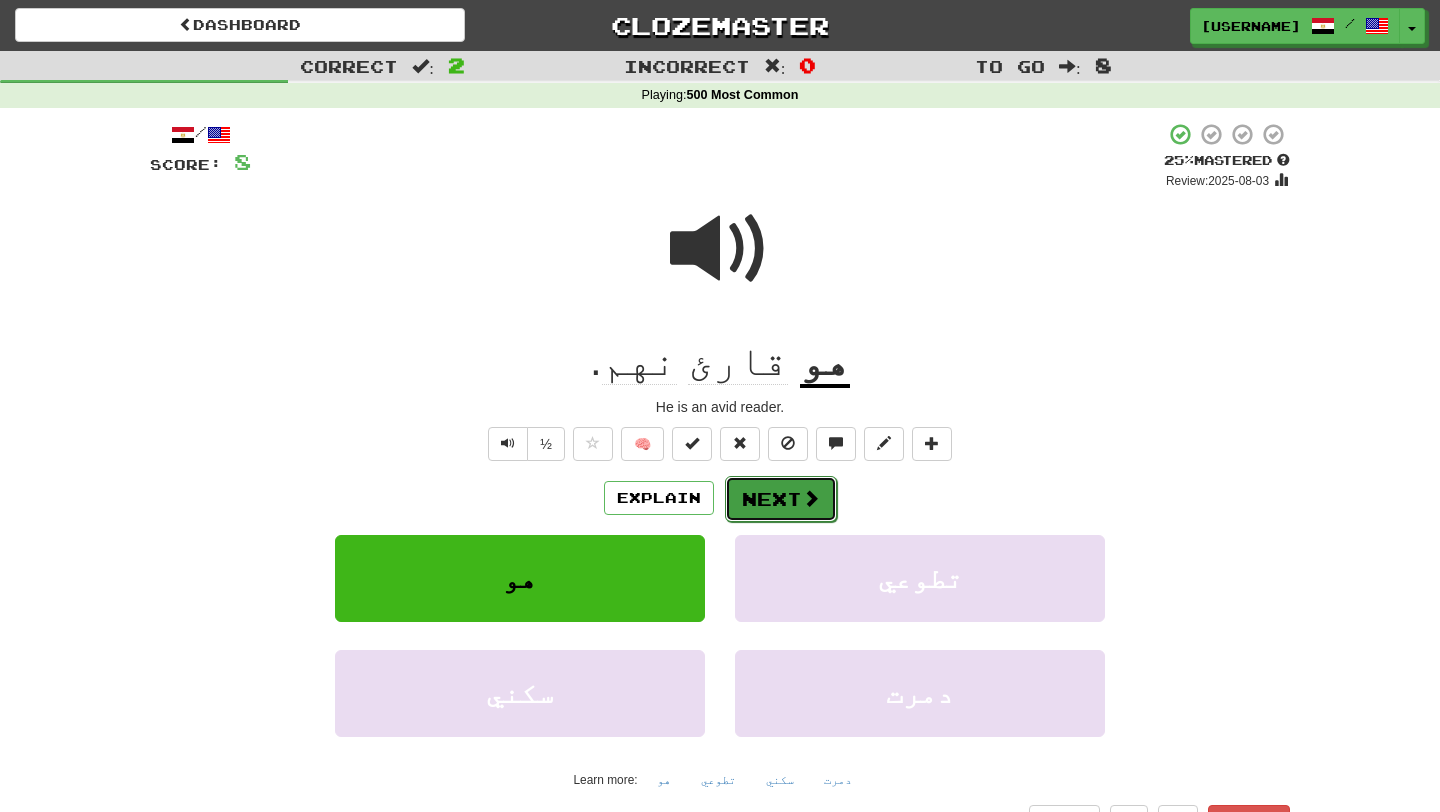 click on "Next" at bounding box center (781, 499) 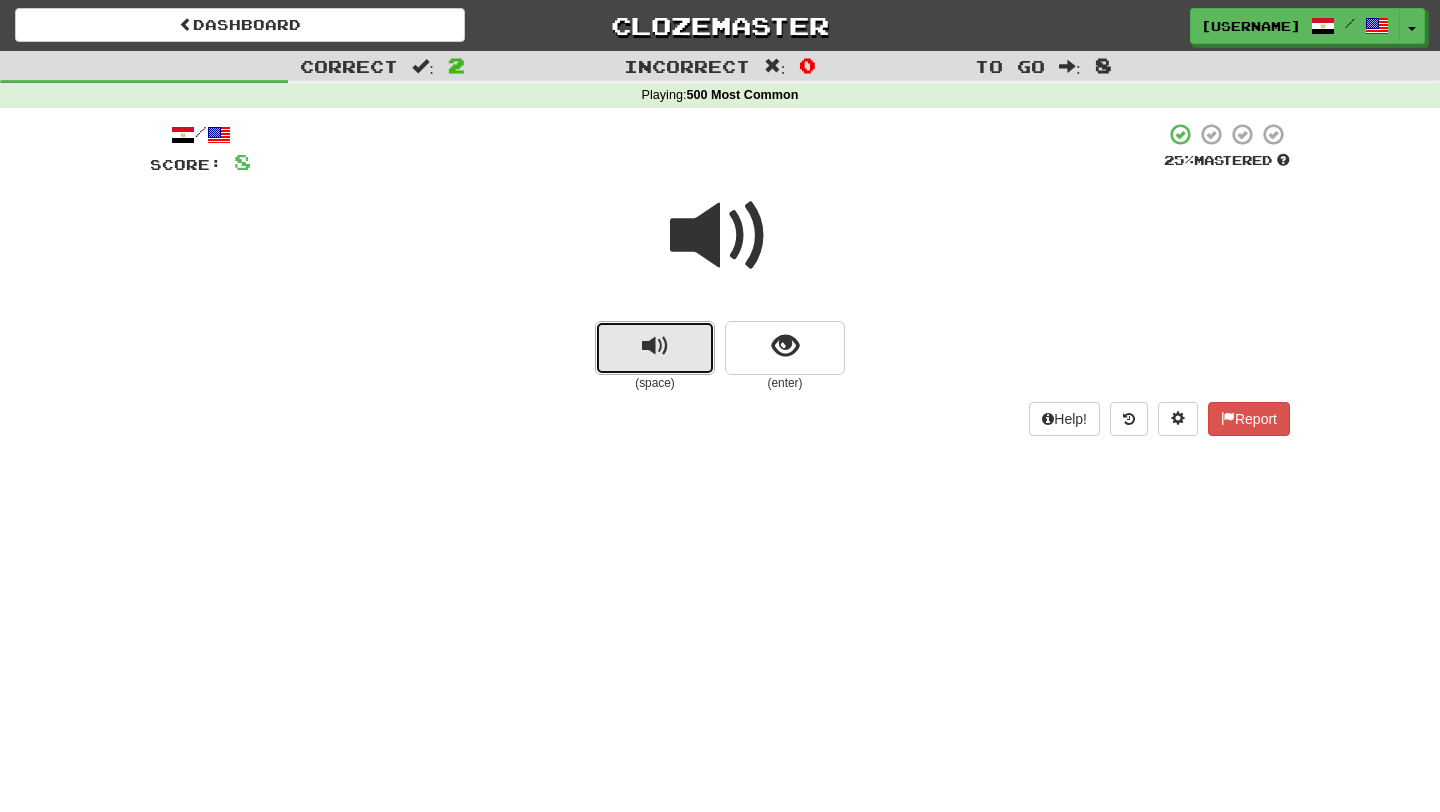 click at bounding box center (655, 348) 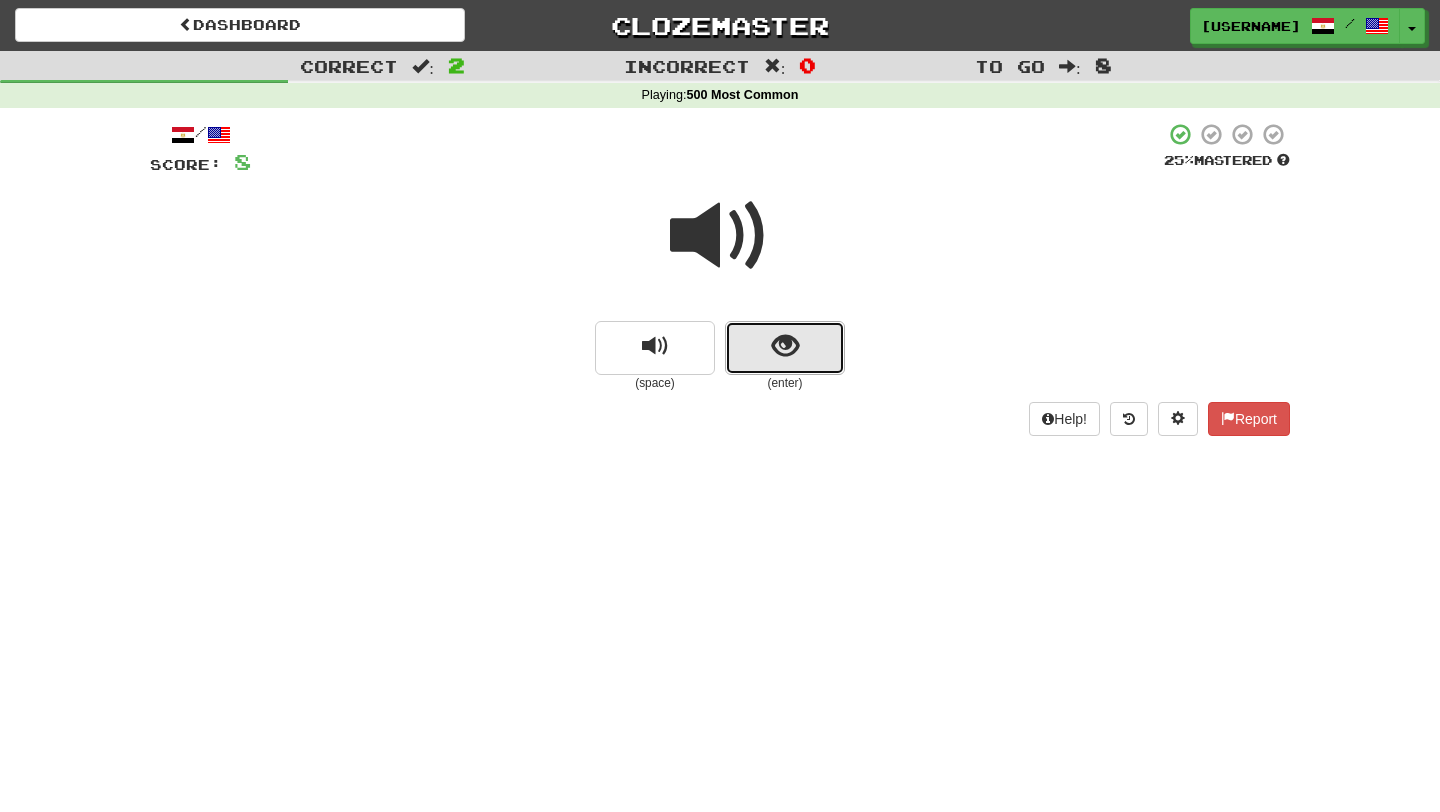 click at bounding box center [785, 348] 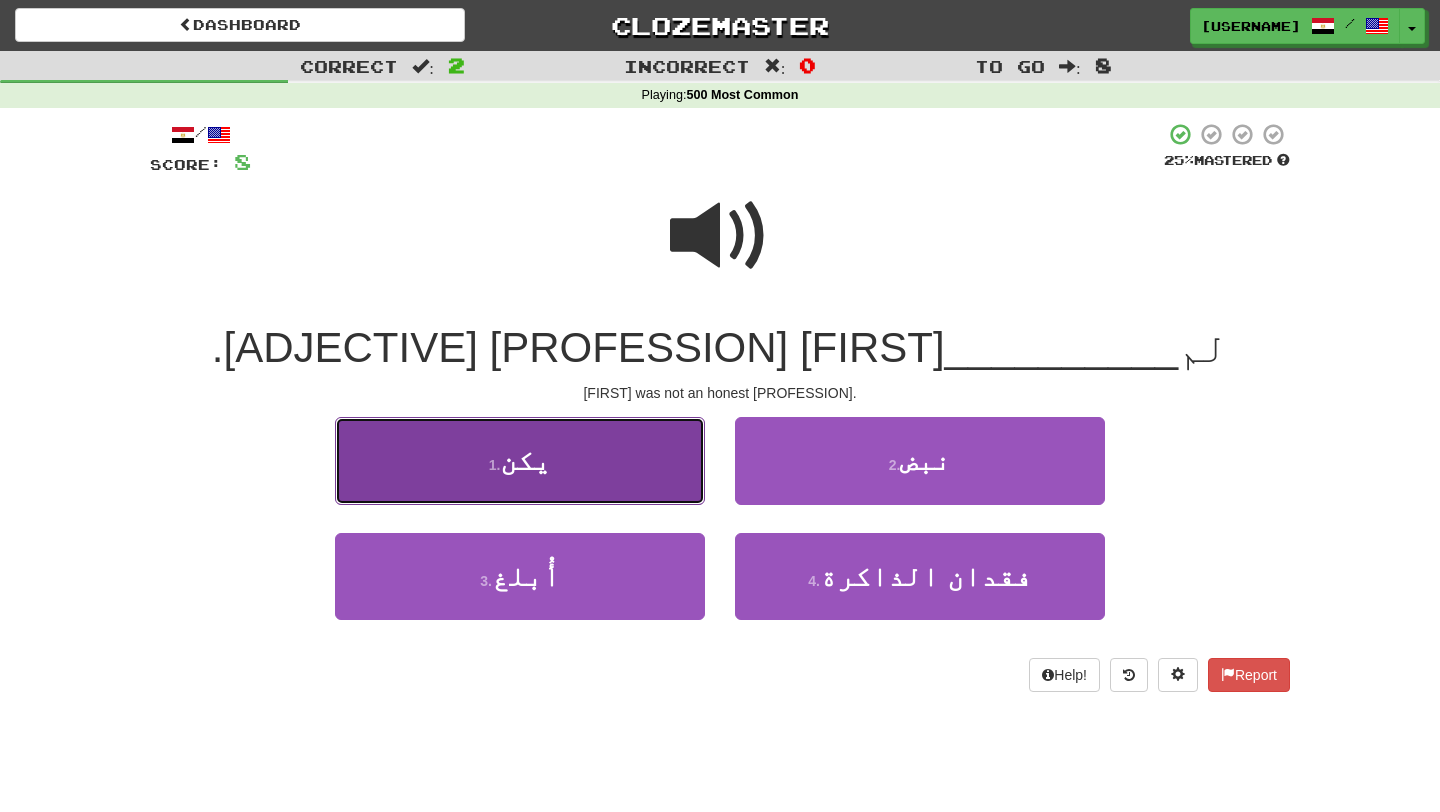 click on "1 .  يكن" at bounding box center [520, 460] 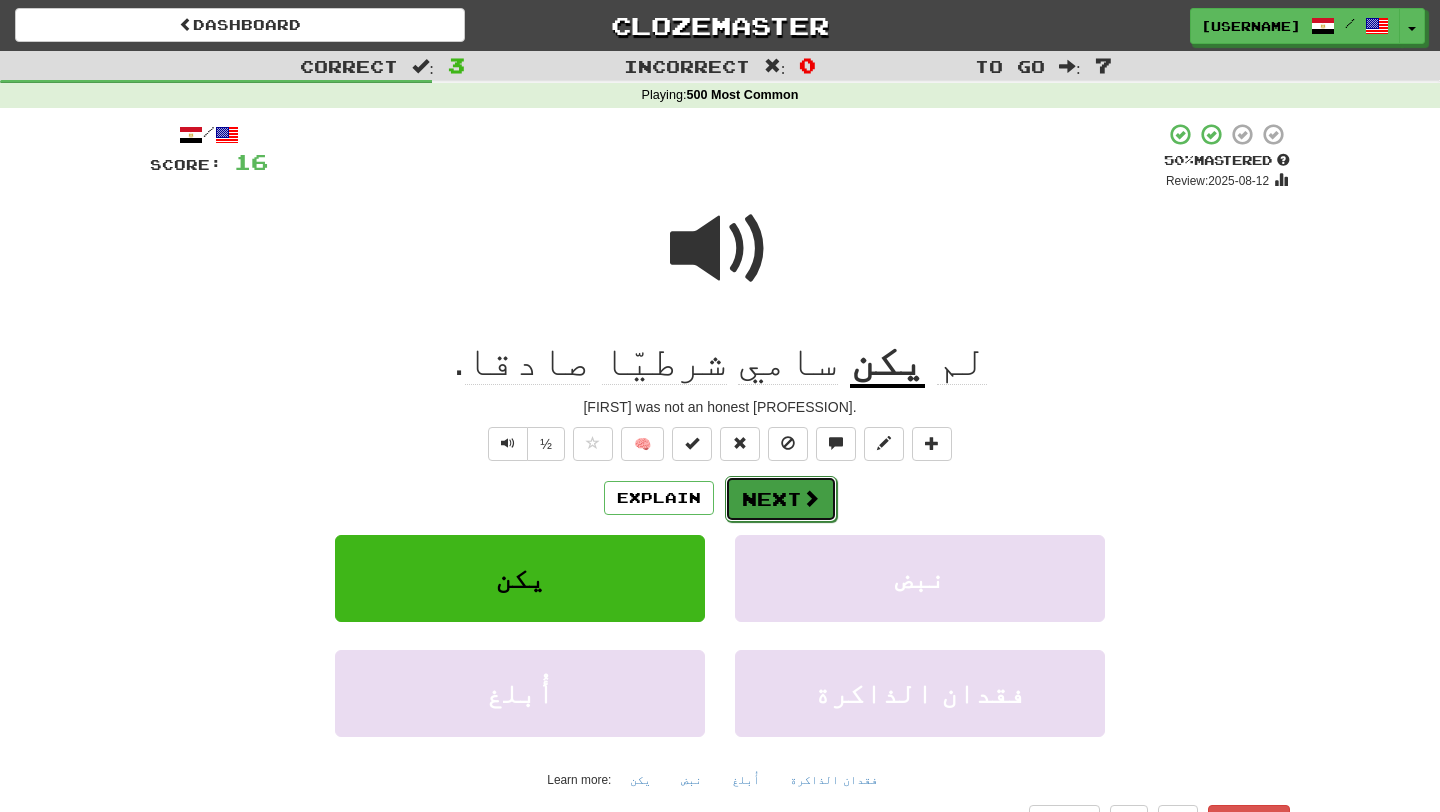 click on "Next" at bounding box center [781, 499] 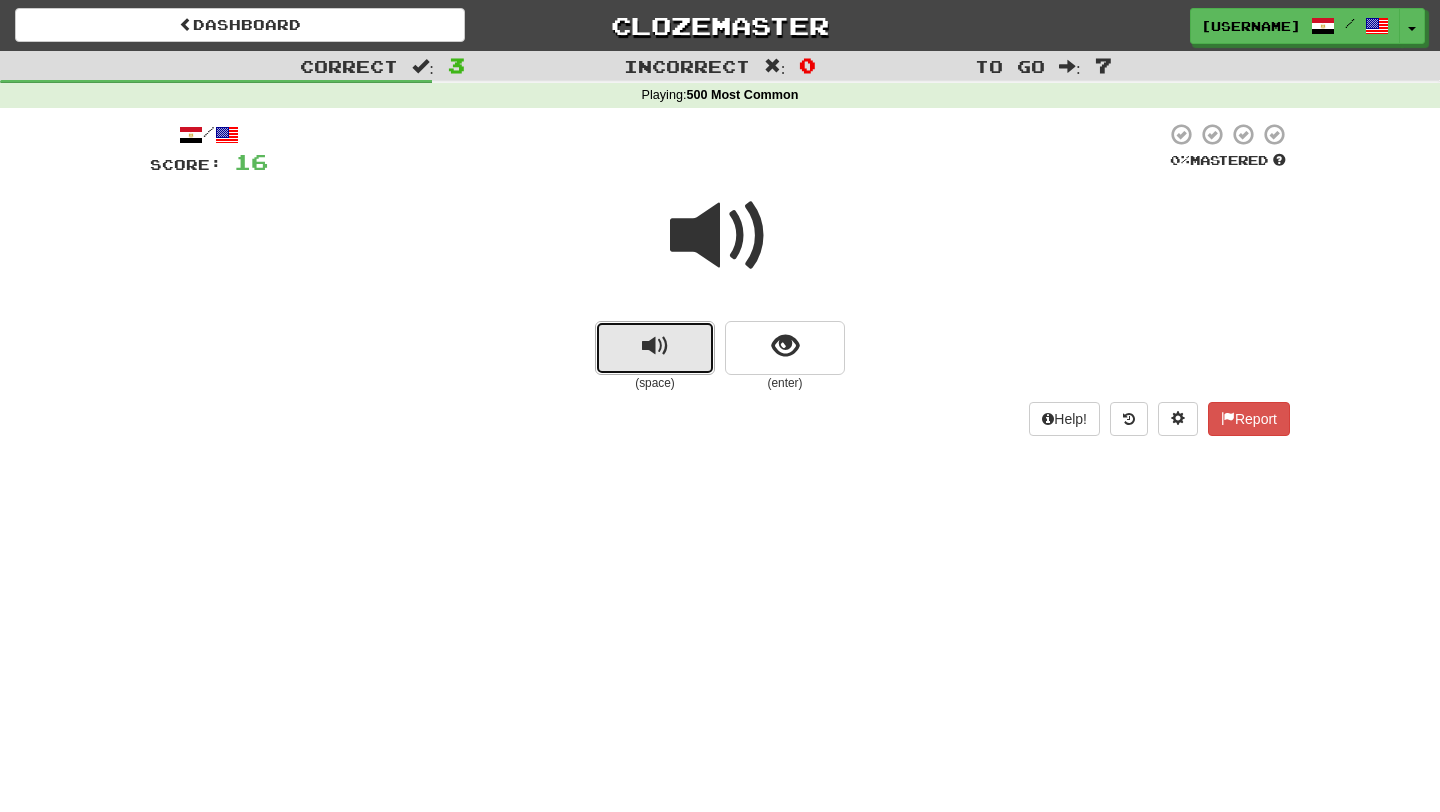 click at bounding box center (655, 346) 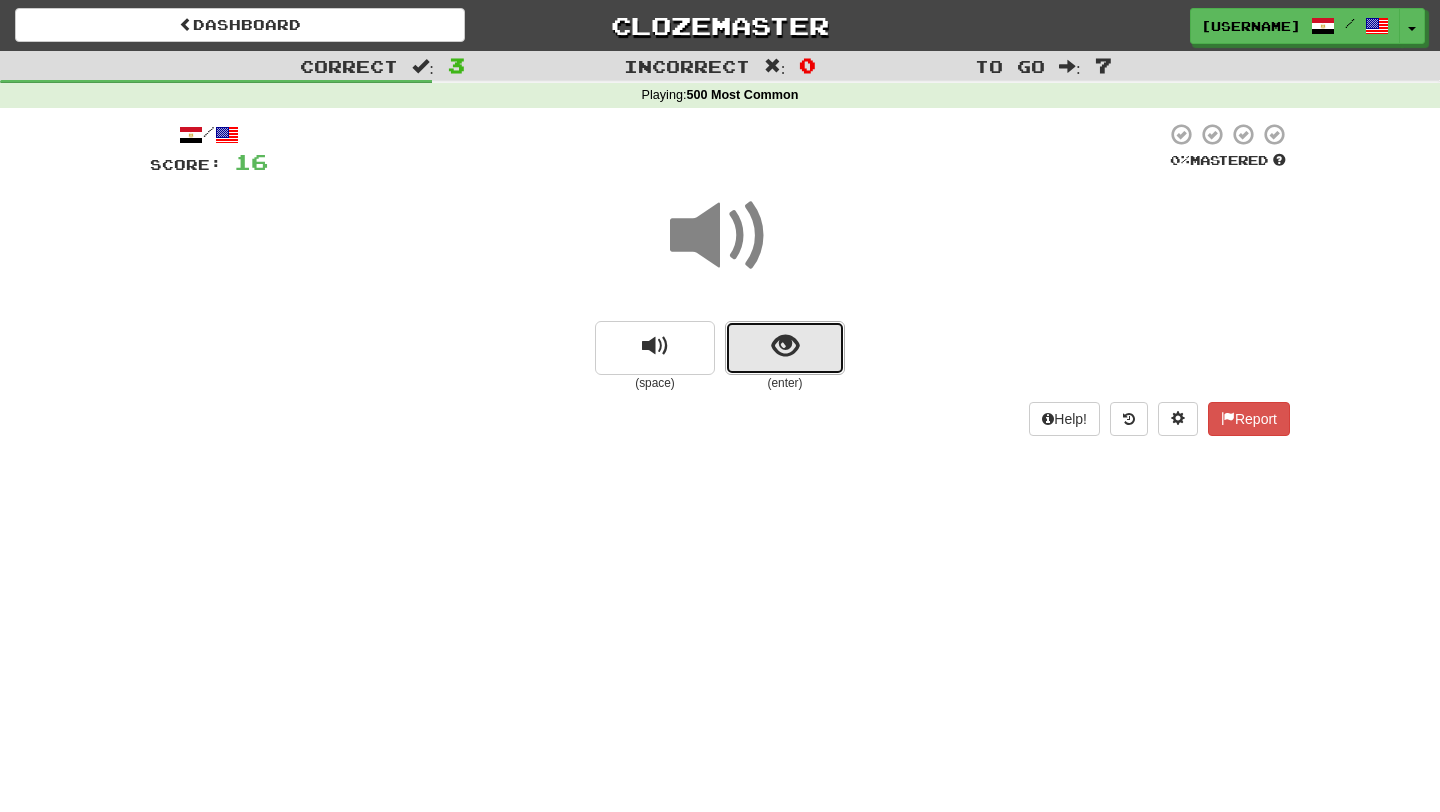 click at bounding box center (785, 348) 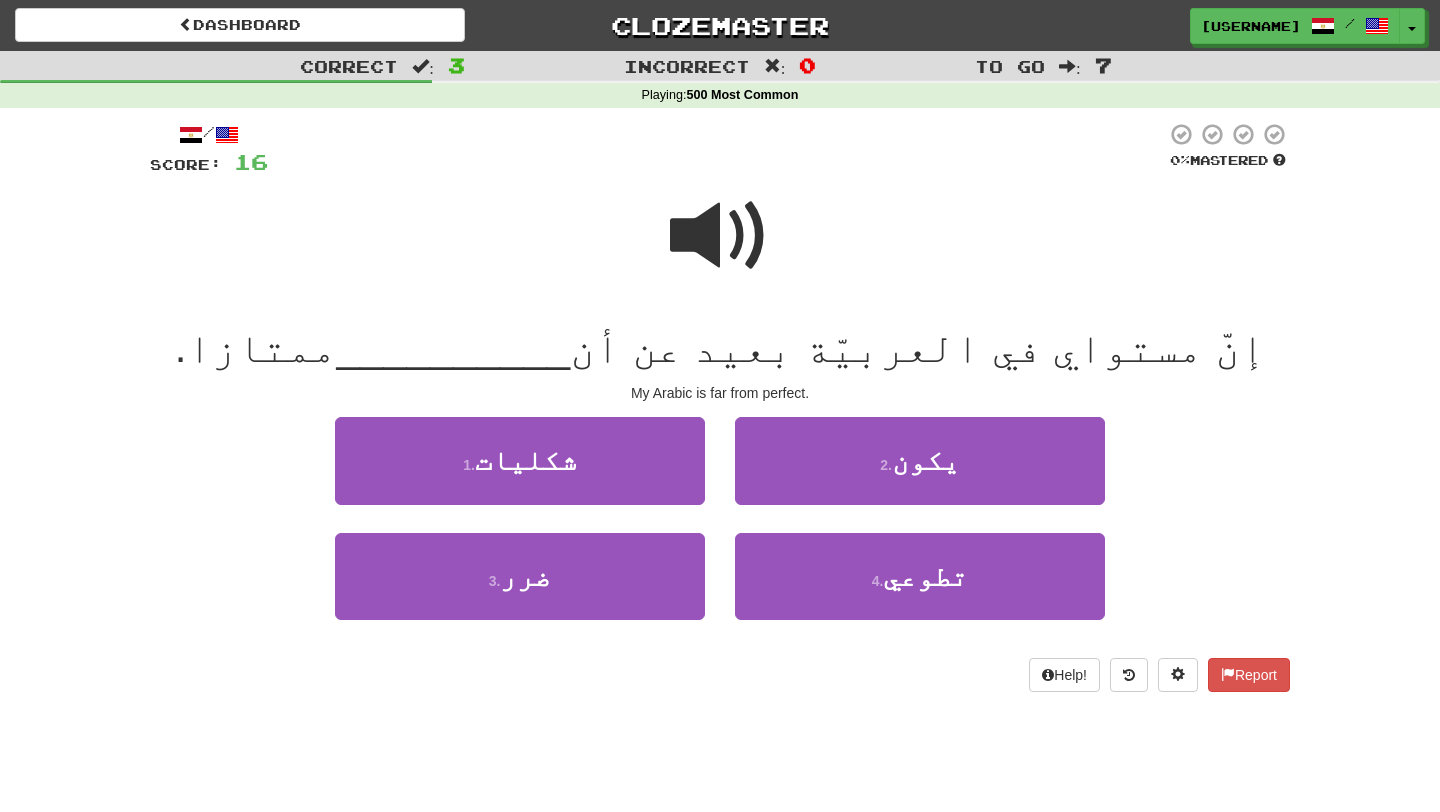 click at bounding box center (720, 236) 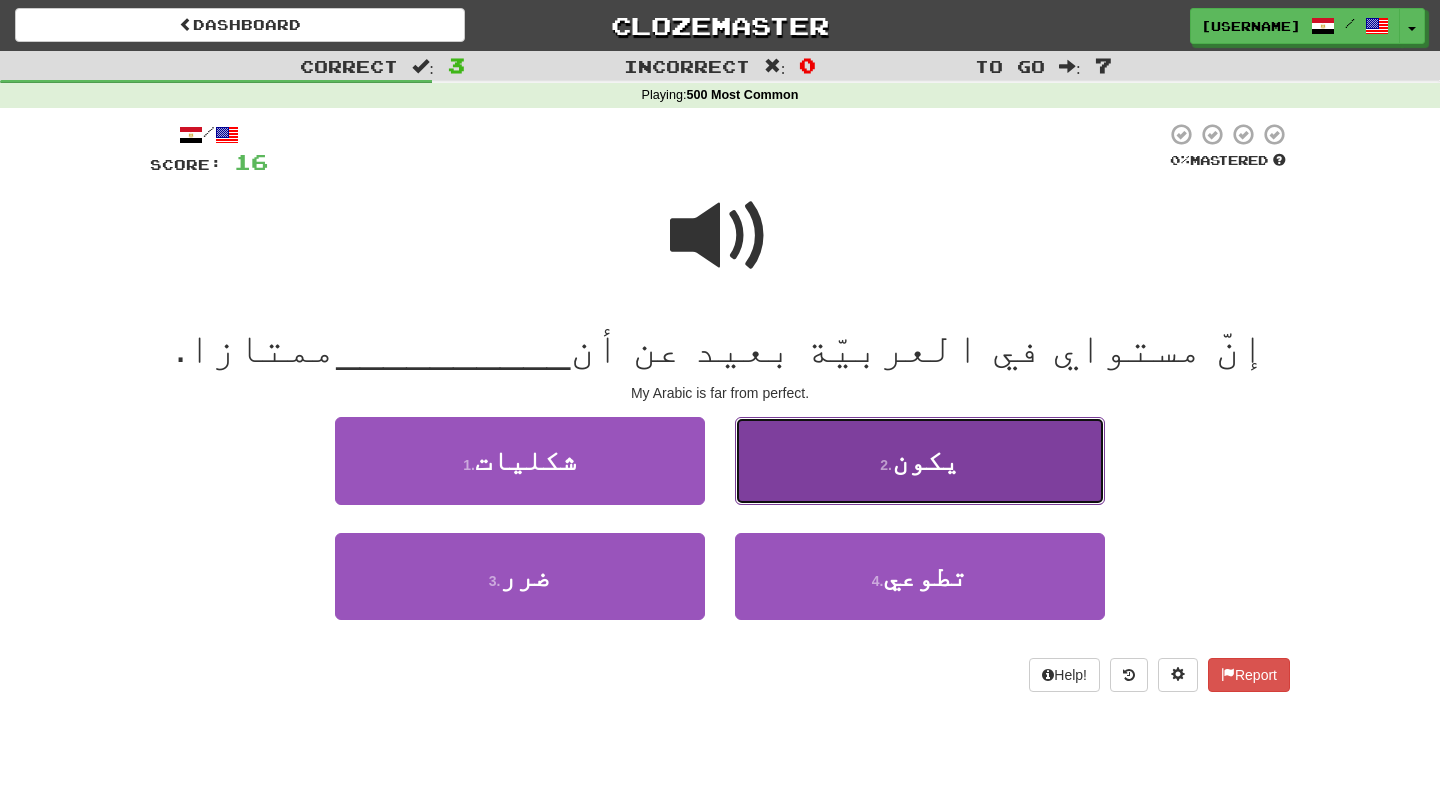 click on "2 ." at bounding box center [886, 465] 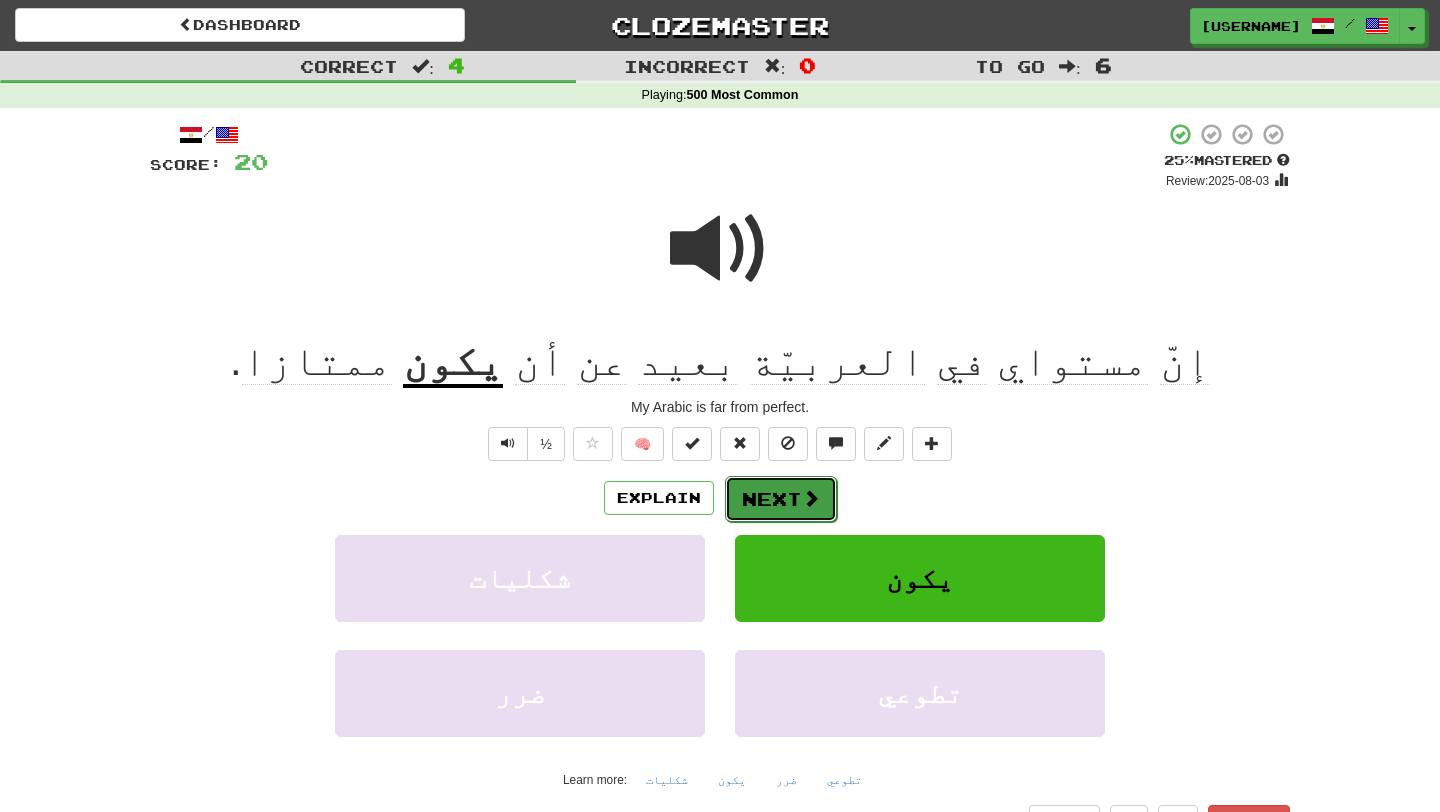 click on "Next" at bounding box center [781, 499] 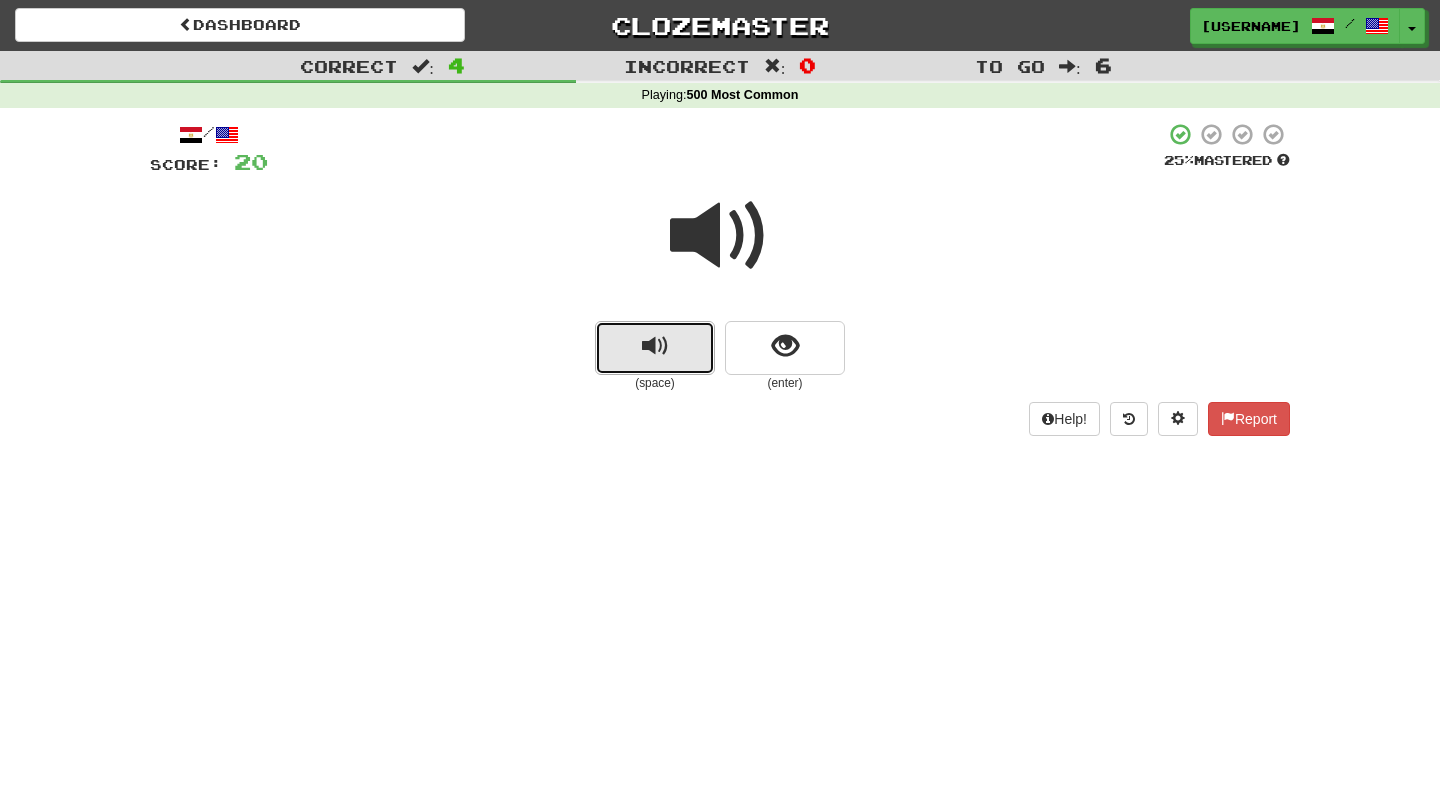 click at bounding box center (655, 348) 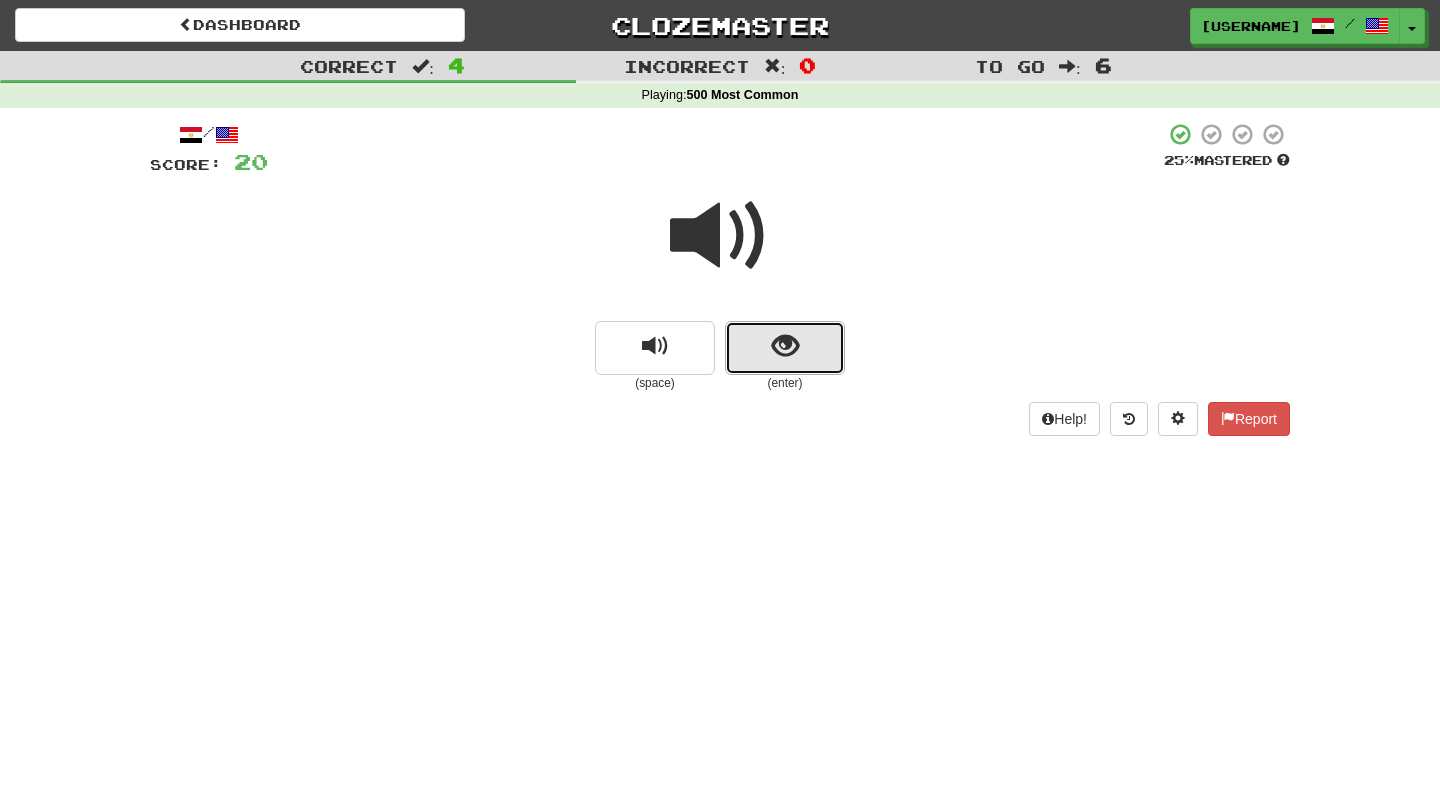 click at bounding box center (785, 348) 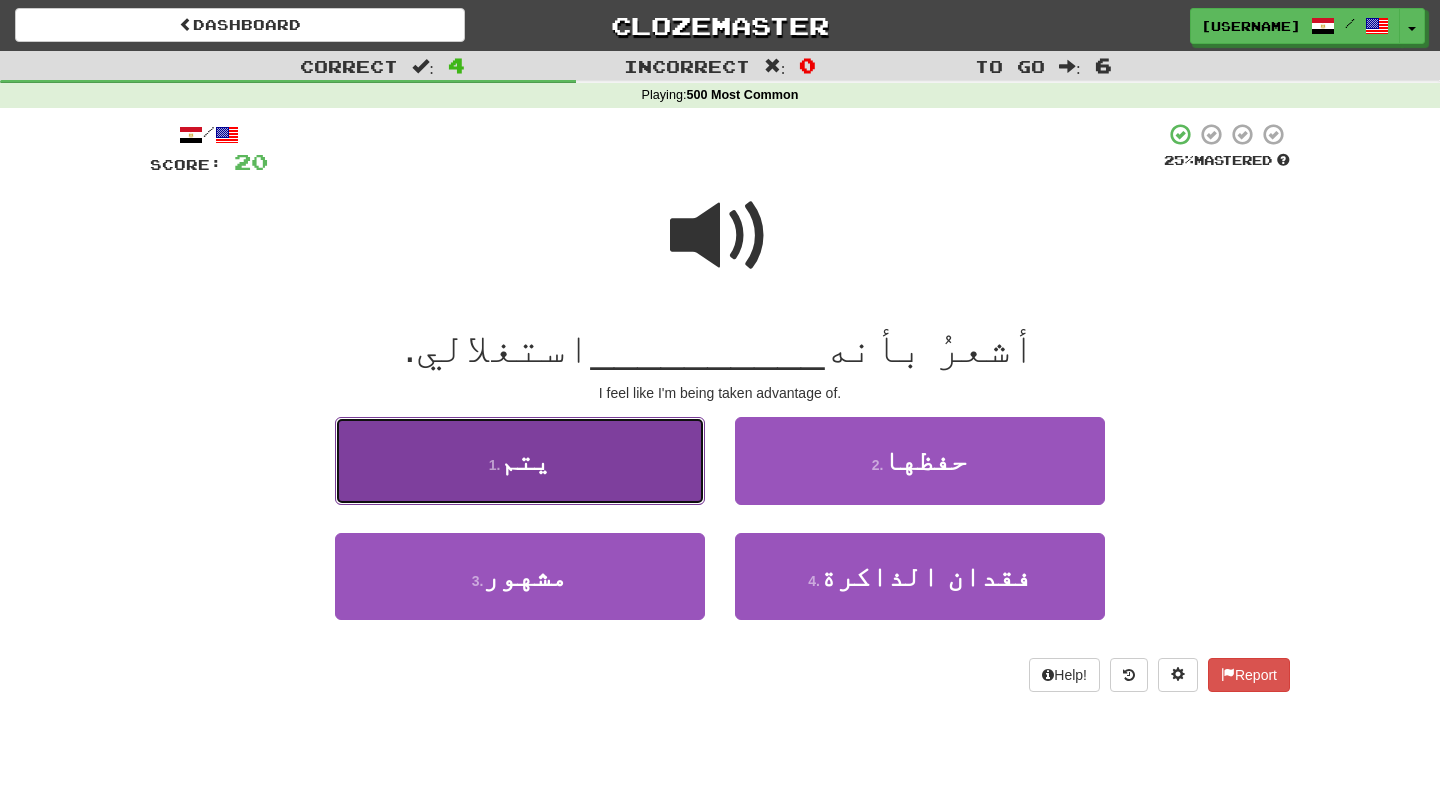 click on "1 .  يتم" at bounding box center [520, 460] 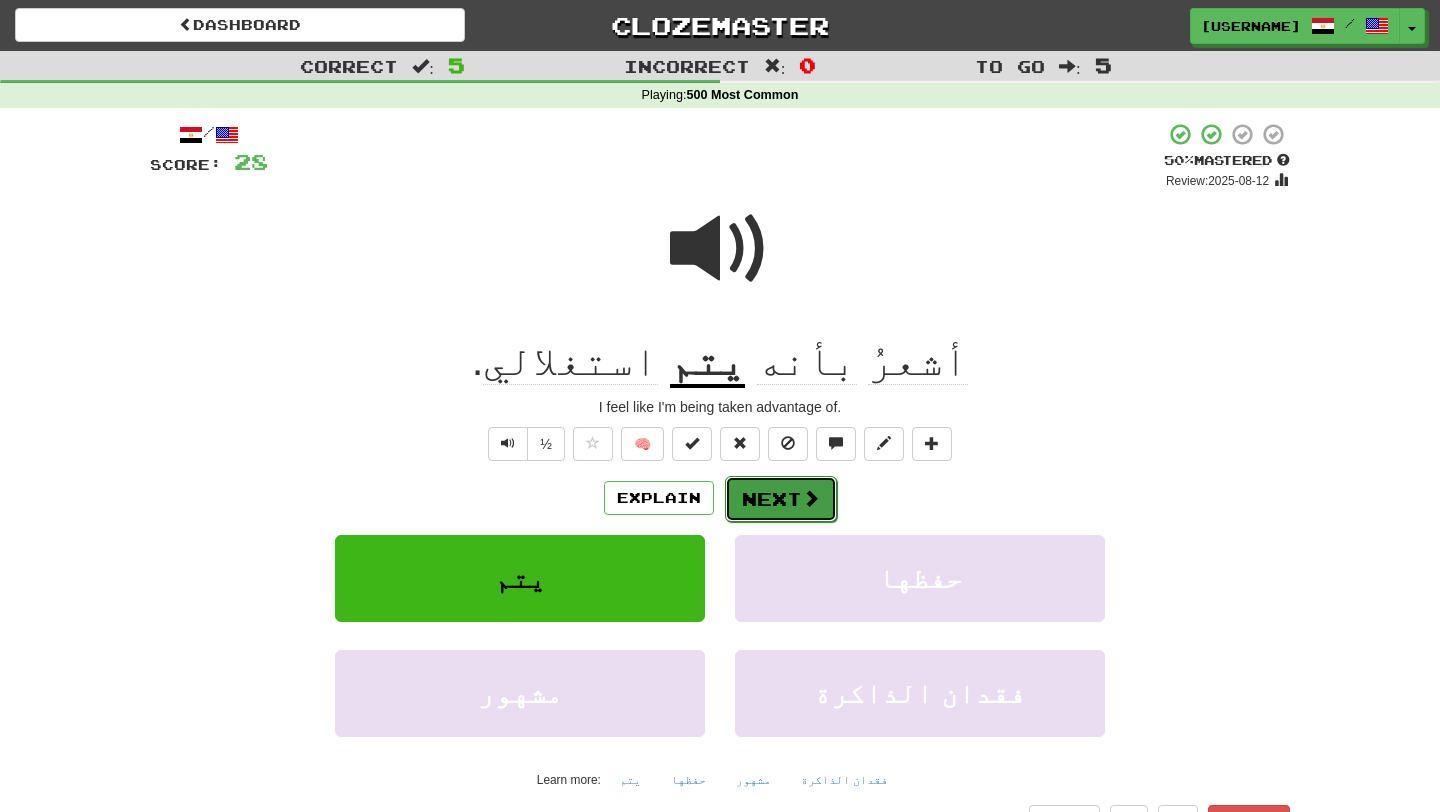 click on "Next" at bounding box center (781, 499) 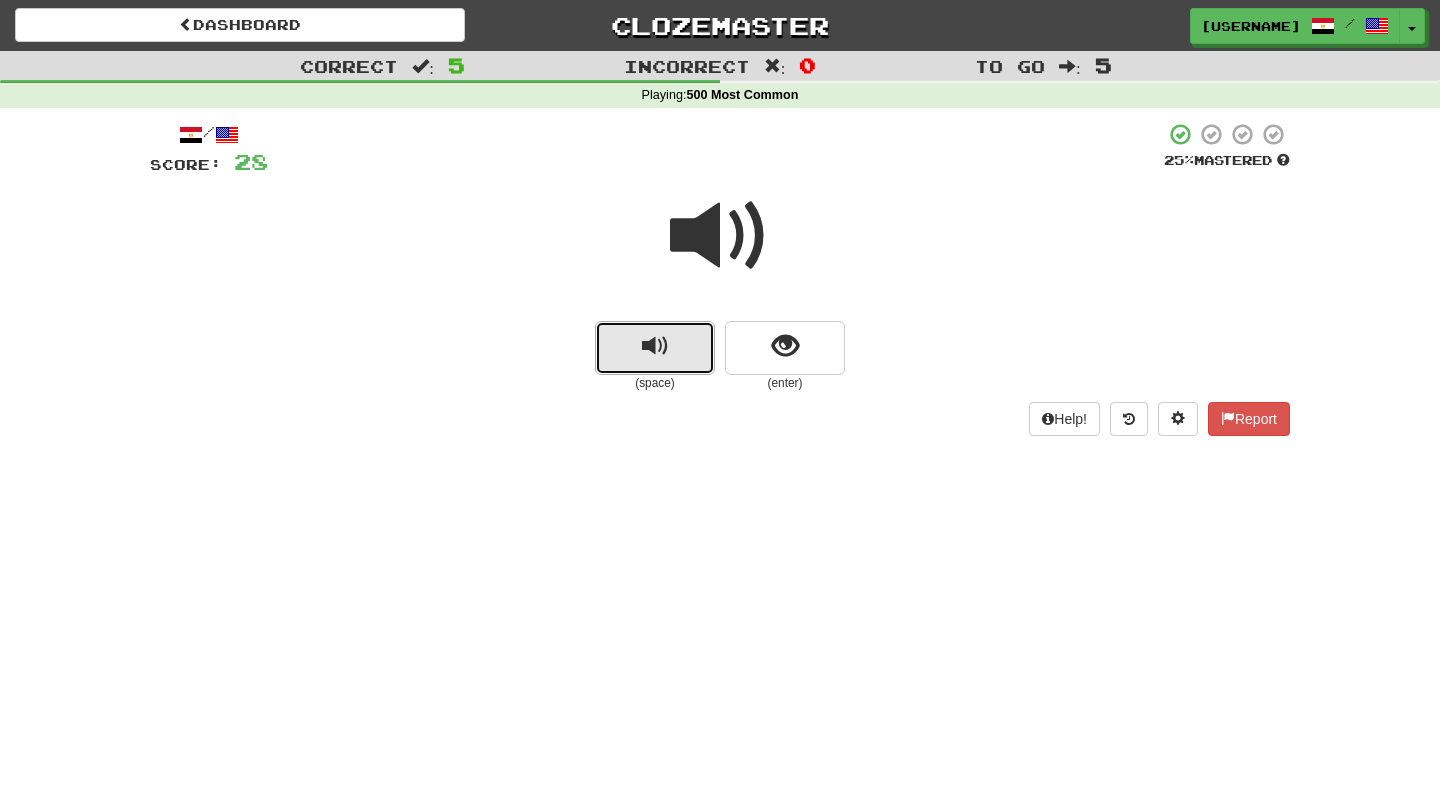click at bounding box center (655, 346) 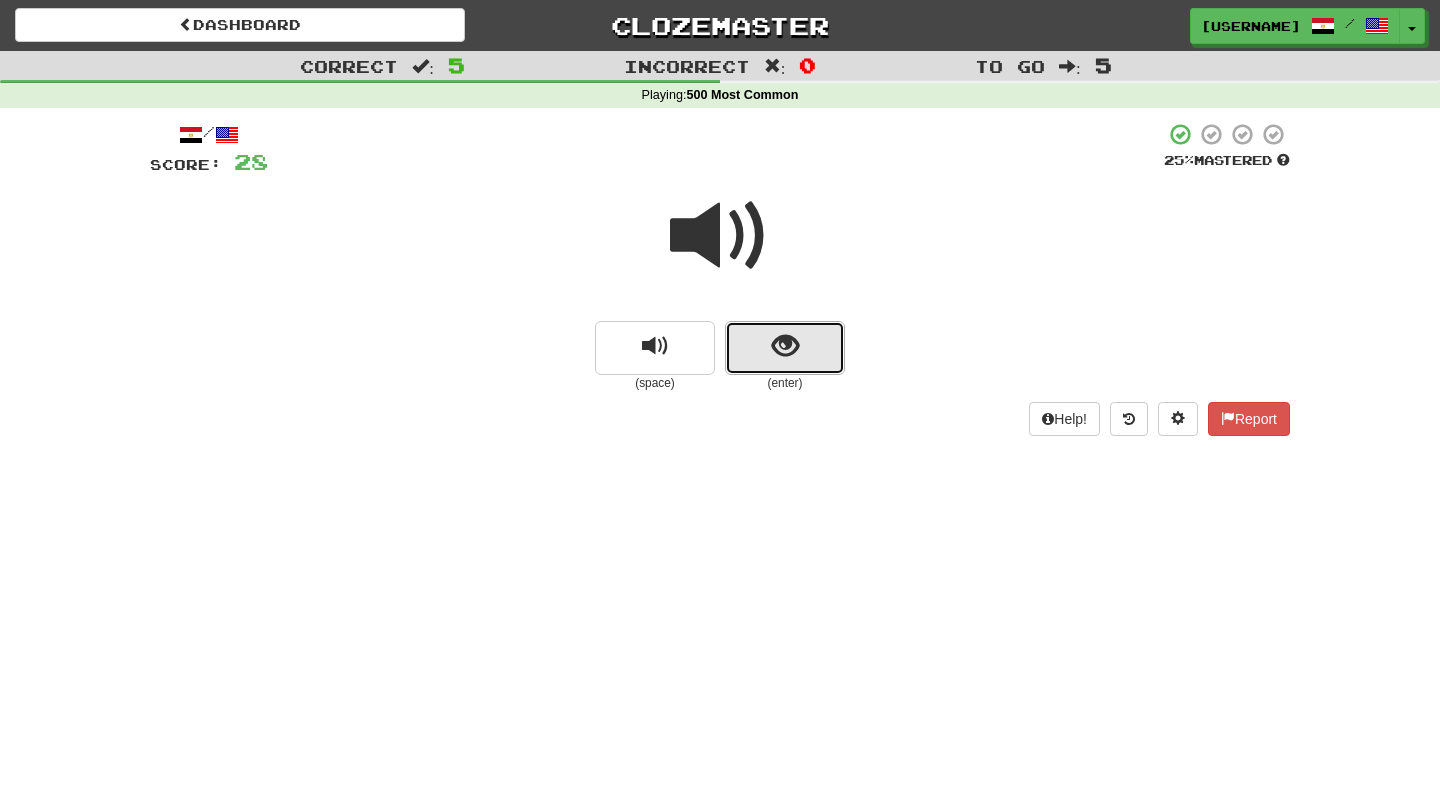 click at bounding box center (785, 348) 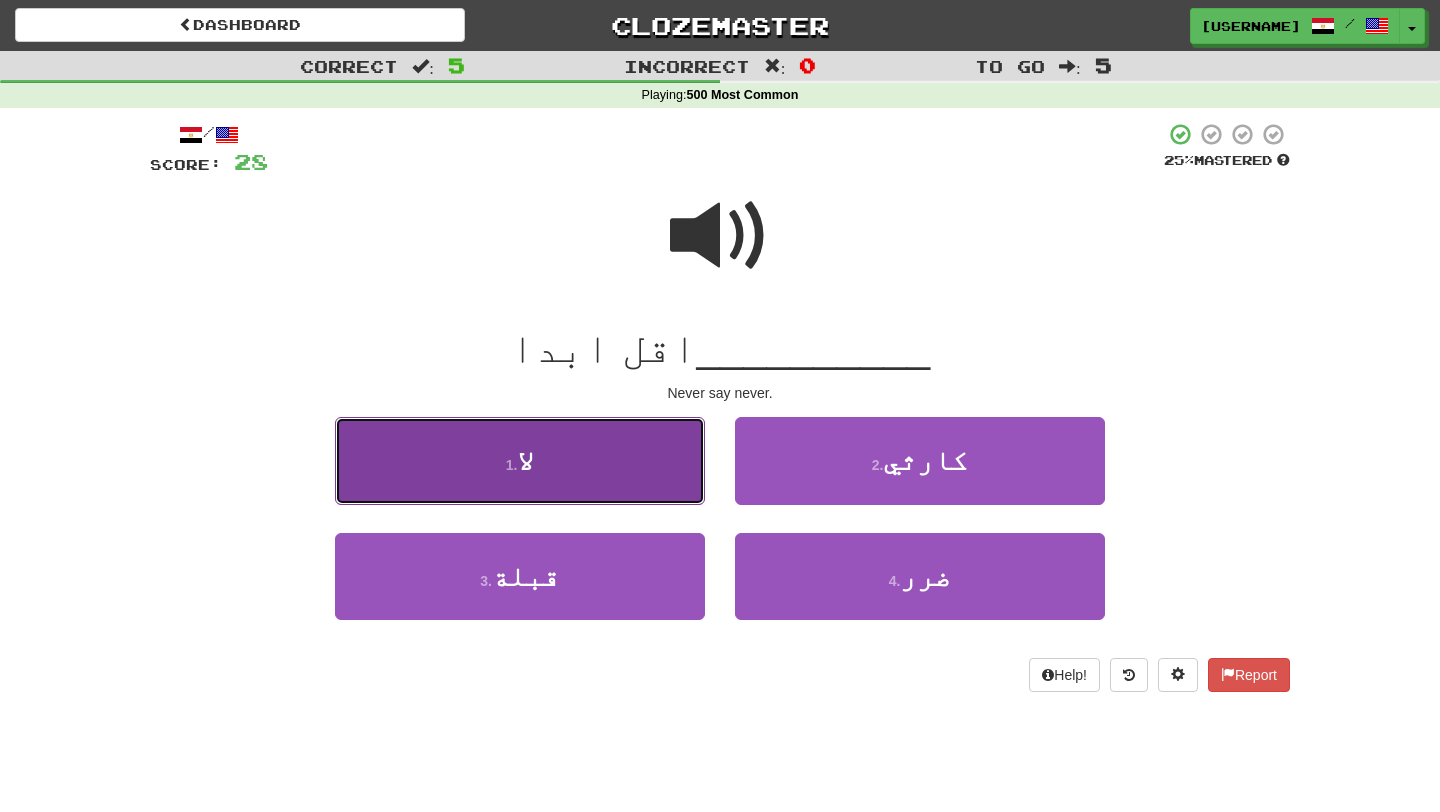 click on "1 .  لا" at bounding box center (520, 460) 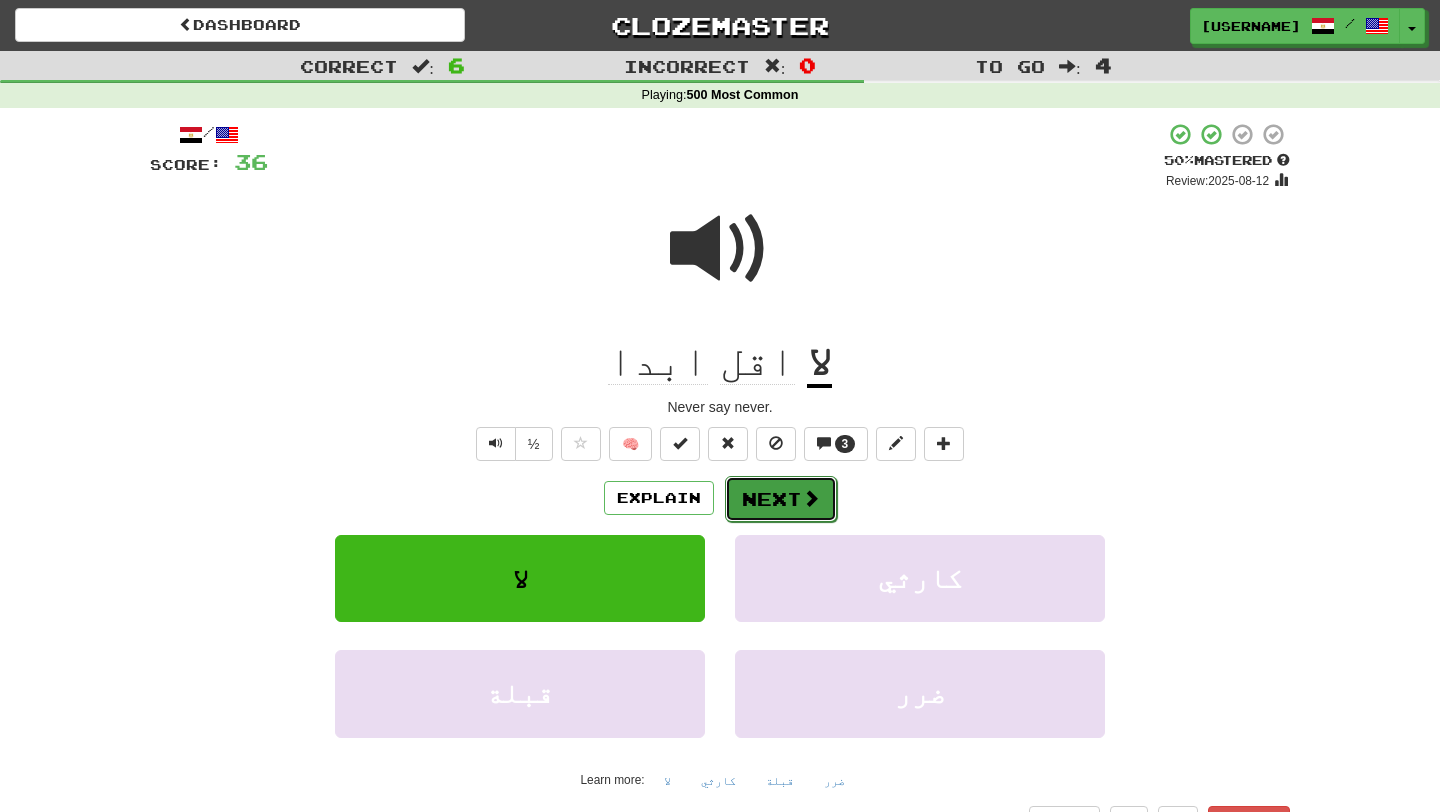 click on "Next" at bounding box center (781, 499) 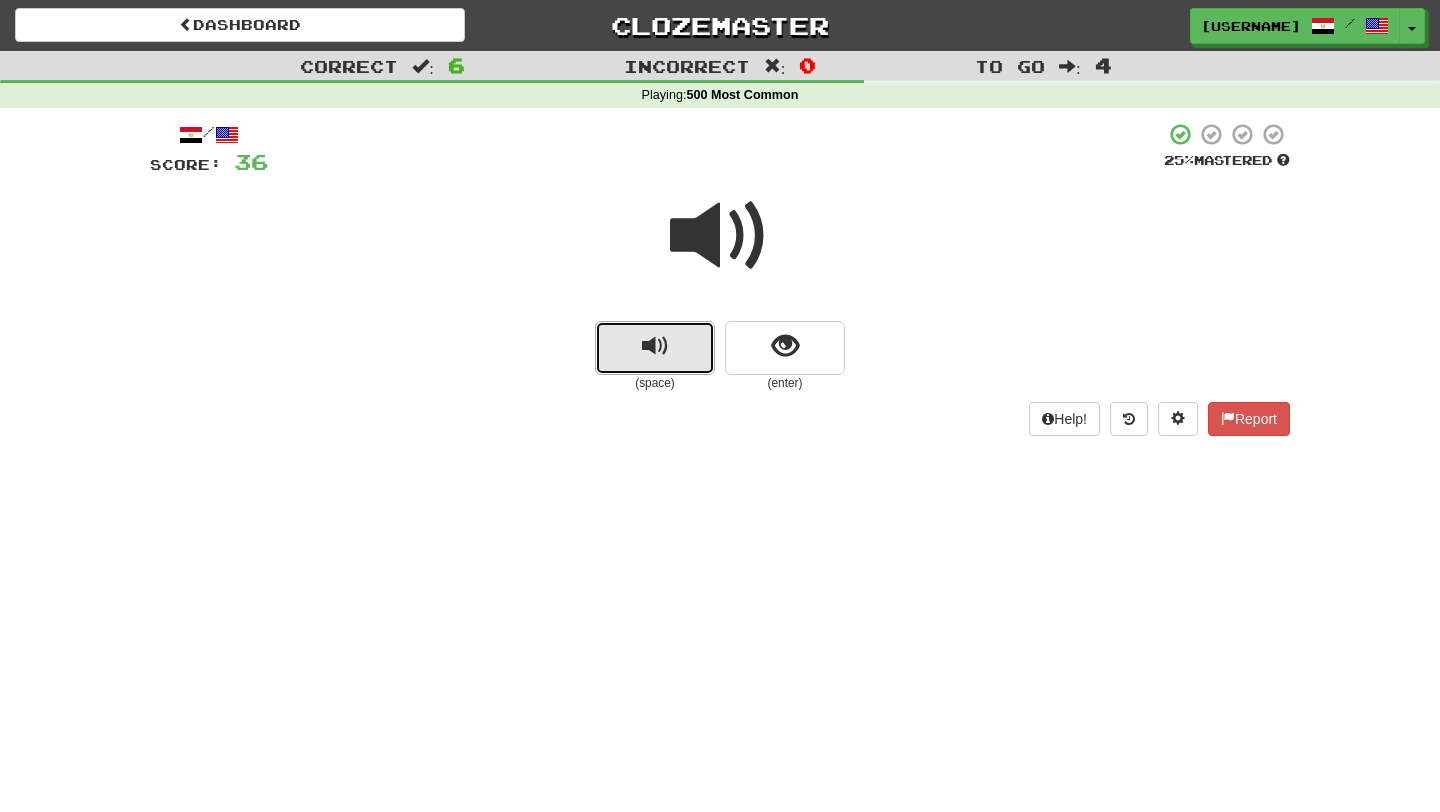click at bounding box center [655, 348] 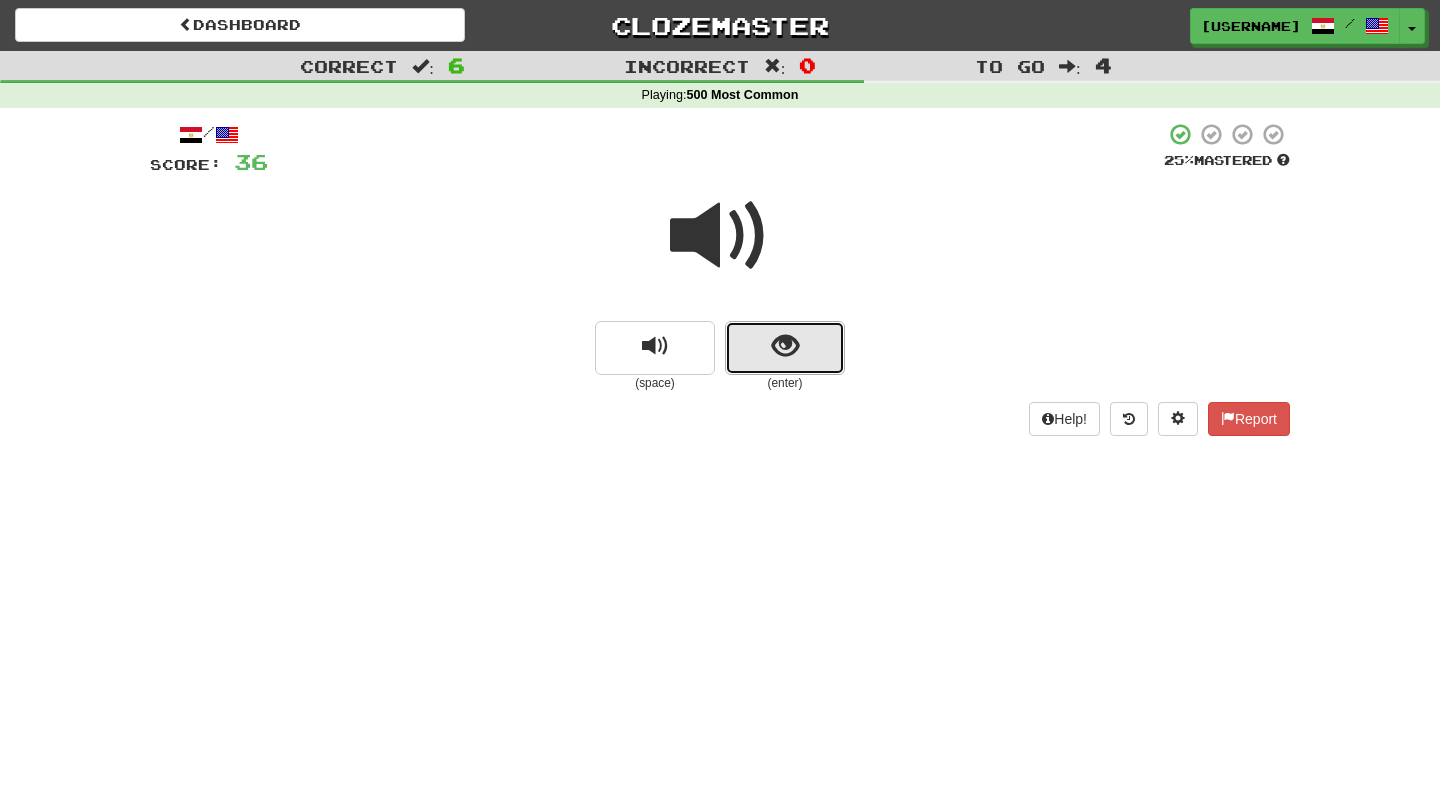 click at bounding box center (785, 348) 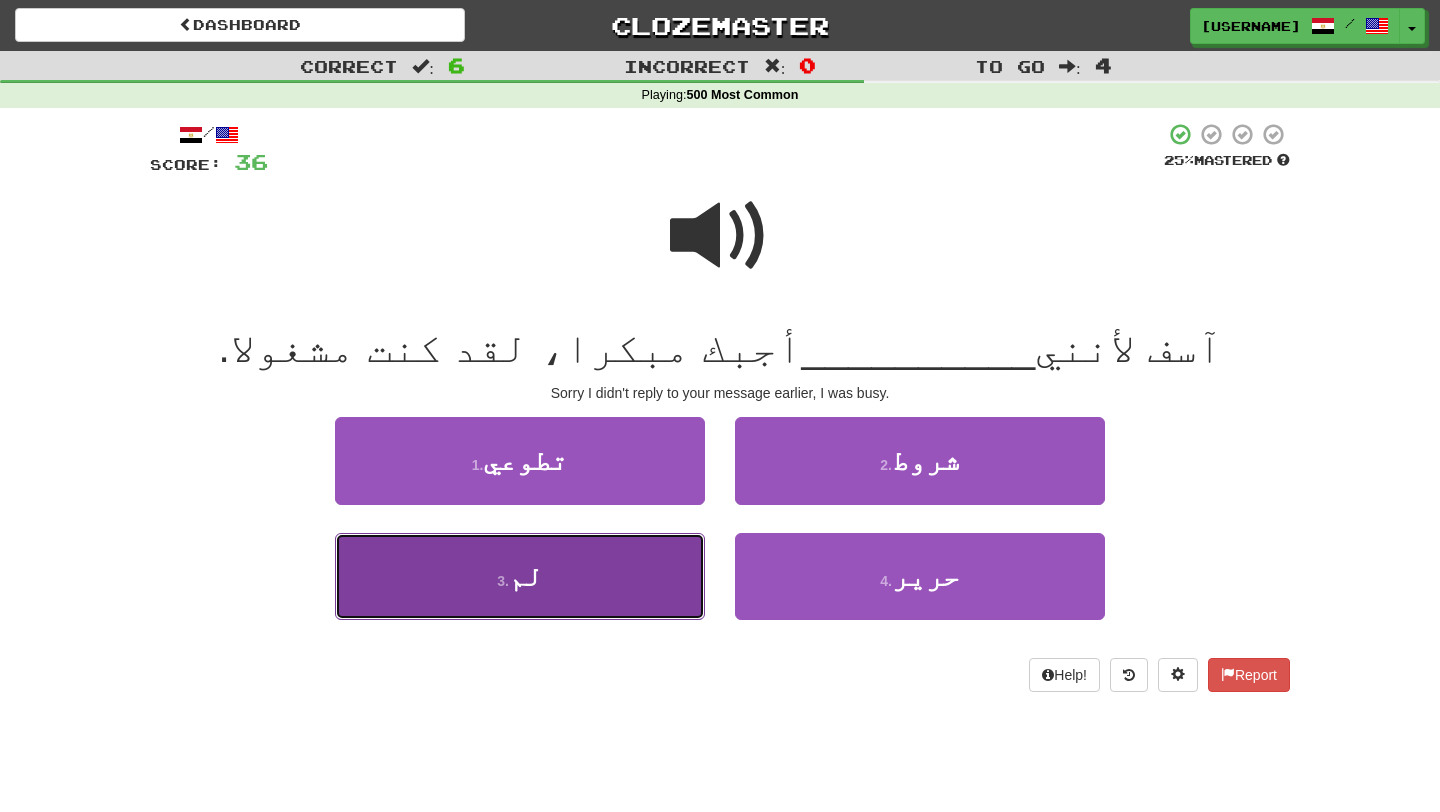 click on "3 .  لم" at bounding box center (520, 576) 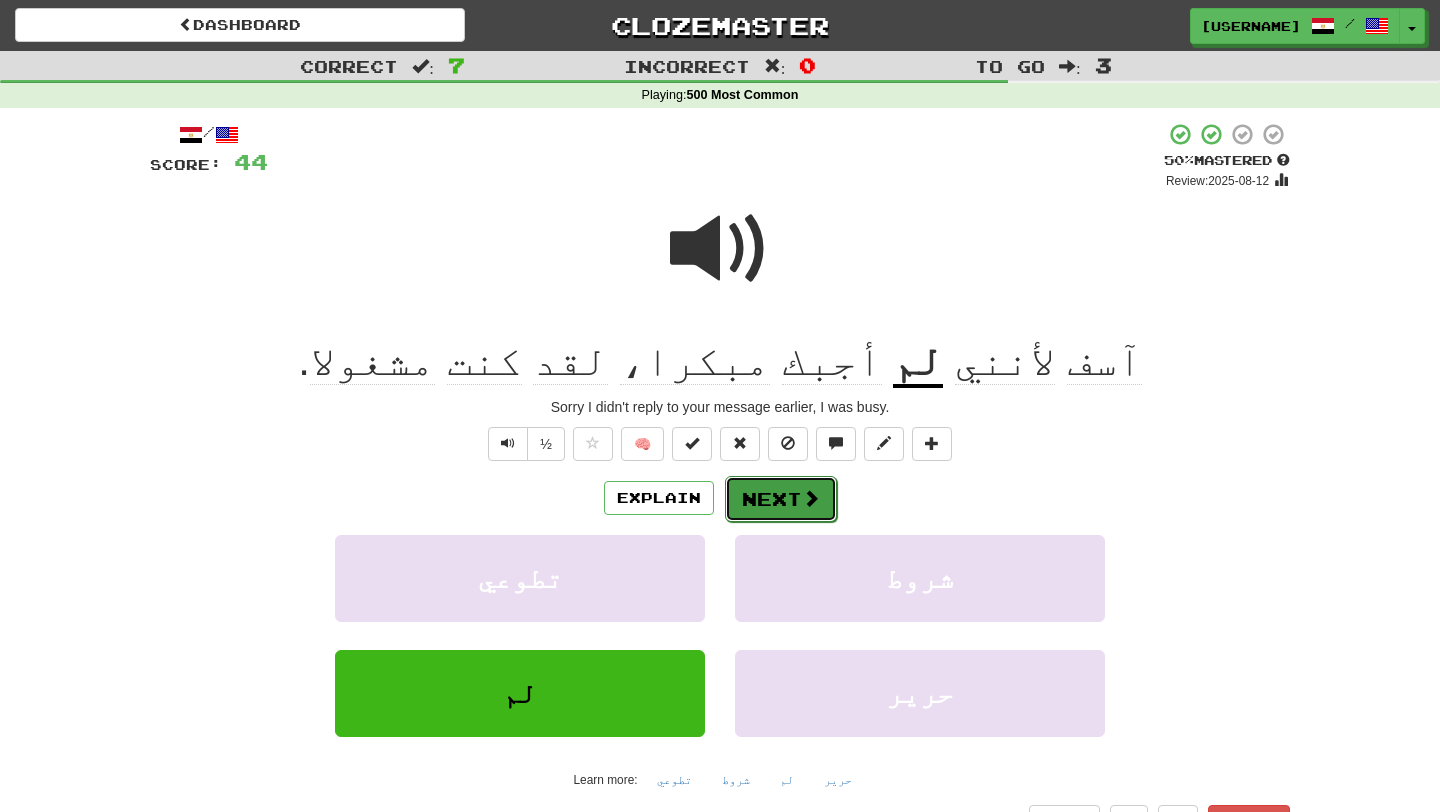 click on "Next" at bounding box center (781, 499) 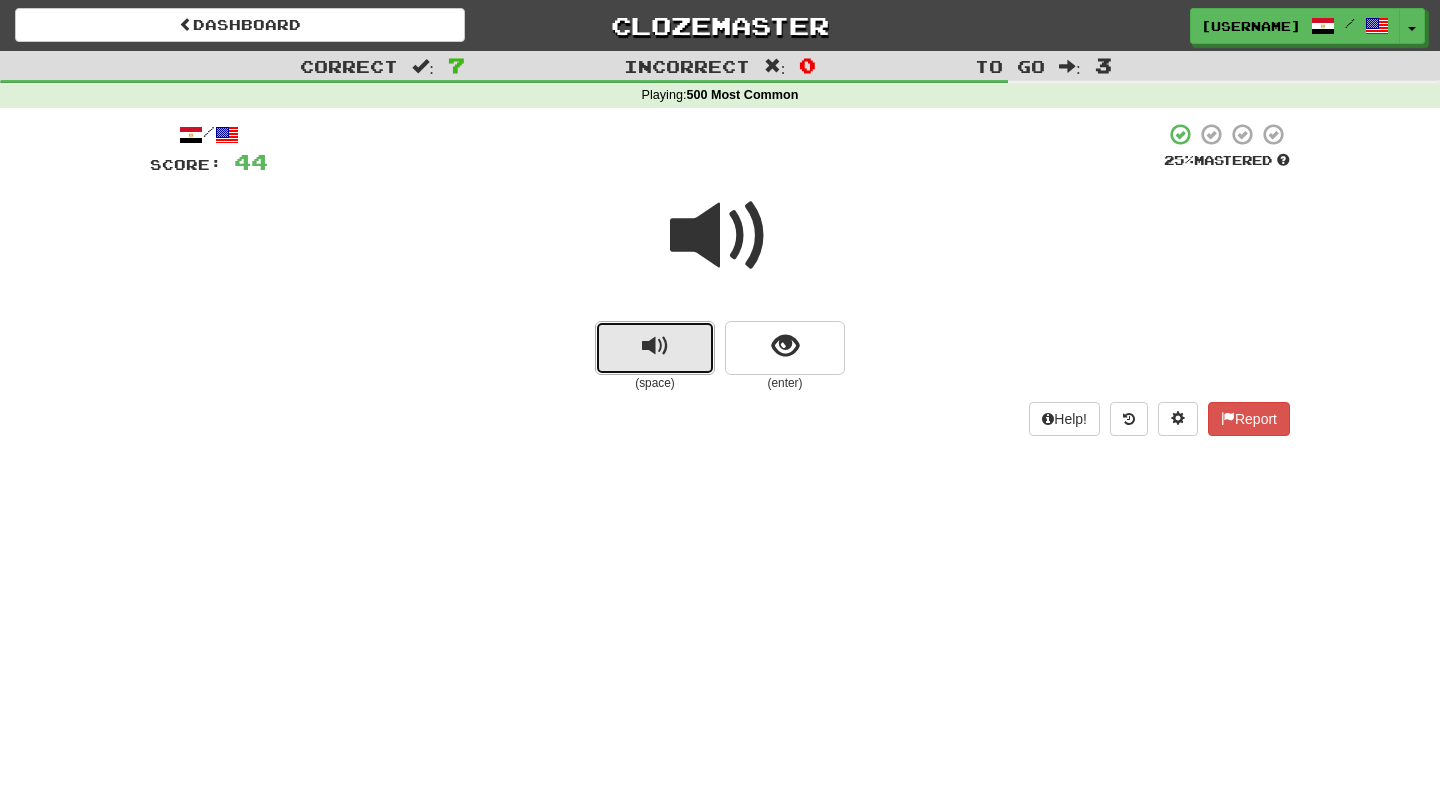 click at bounding box center [655, 346] 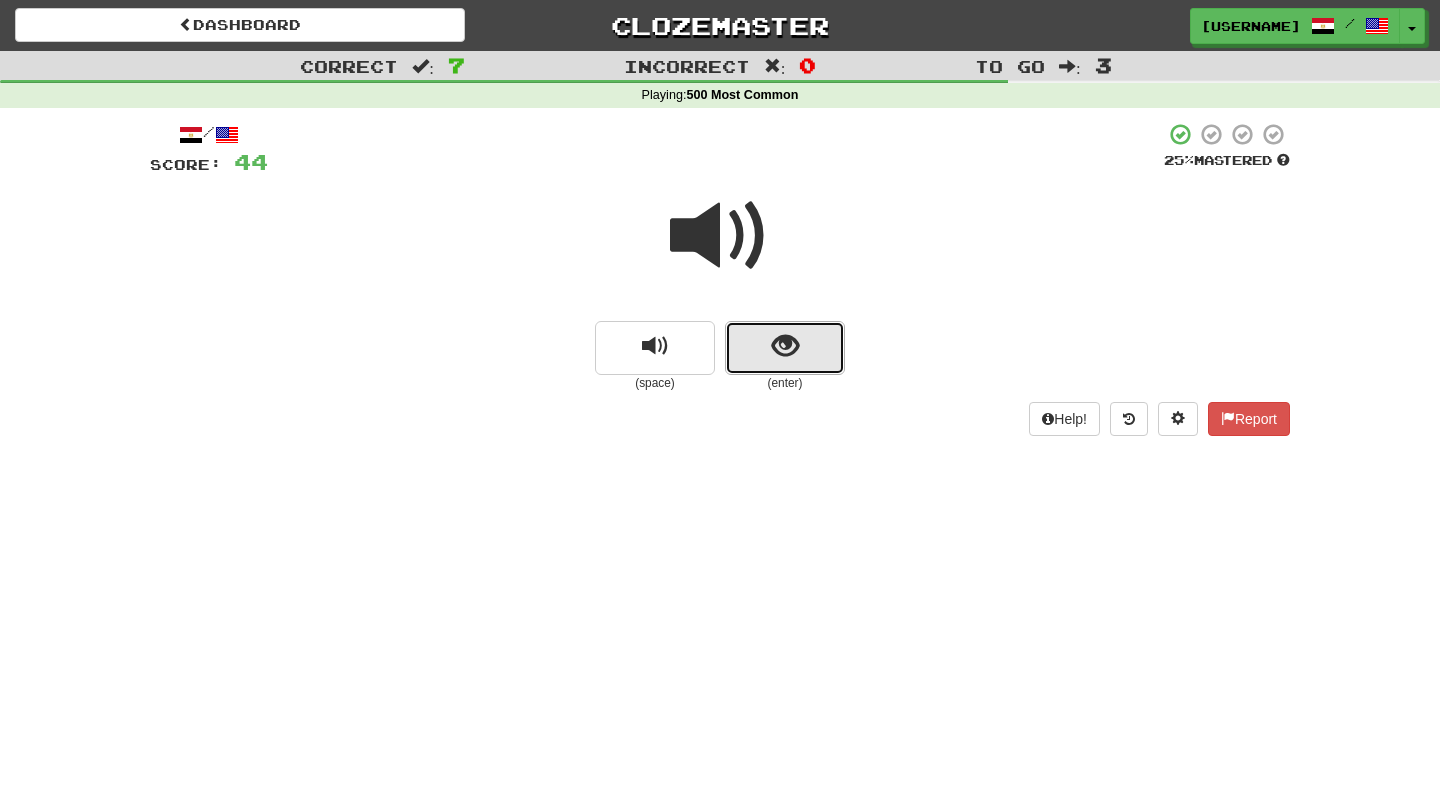 click at bounding box center [785, 346] 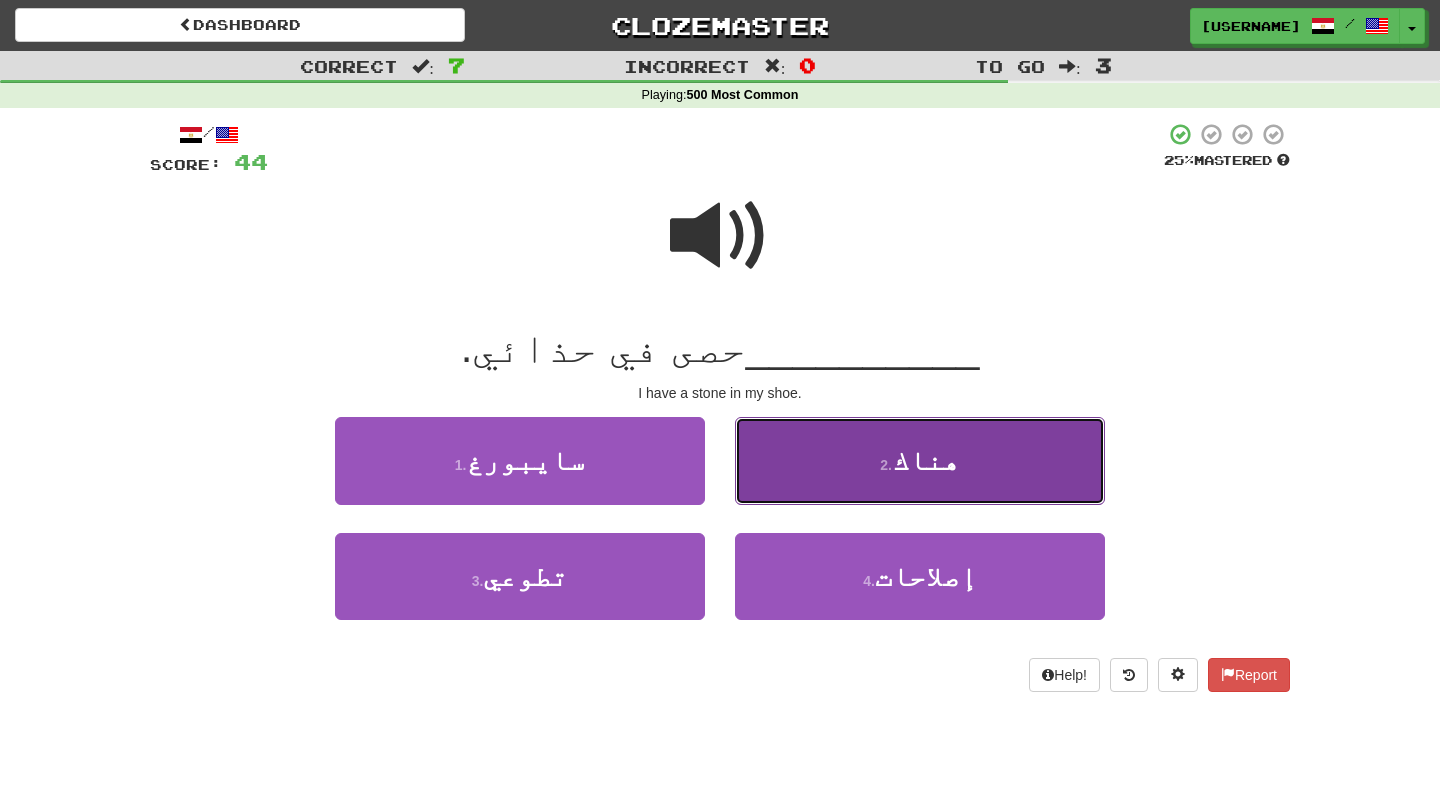 click on "2 ." at bounding box center (886, 465) 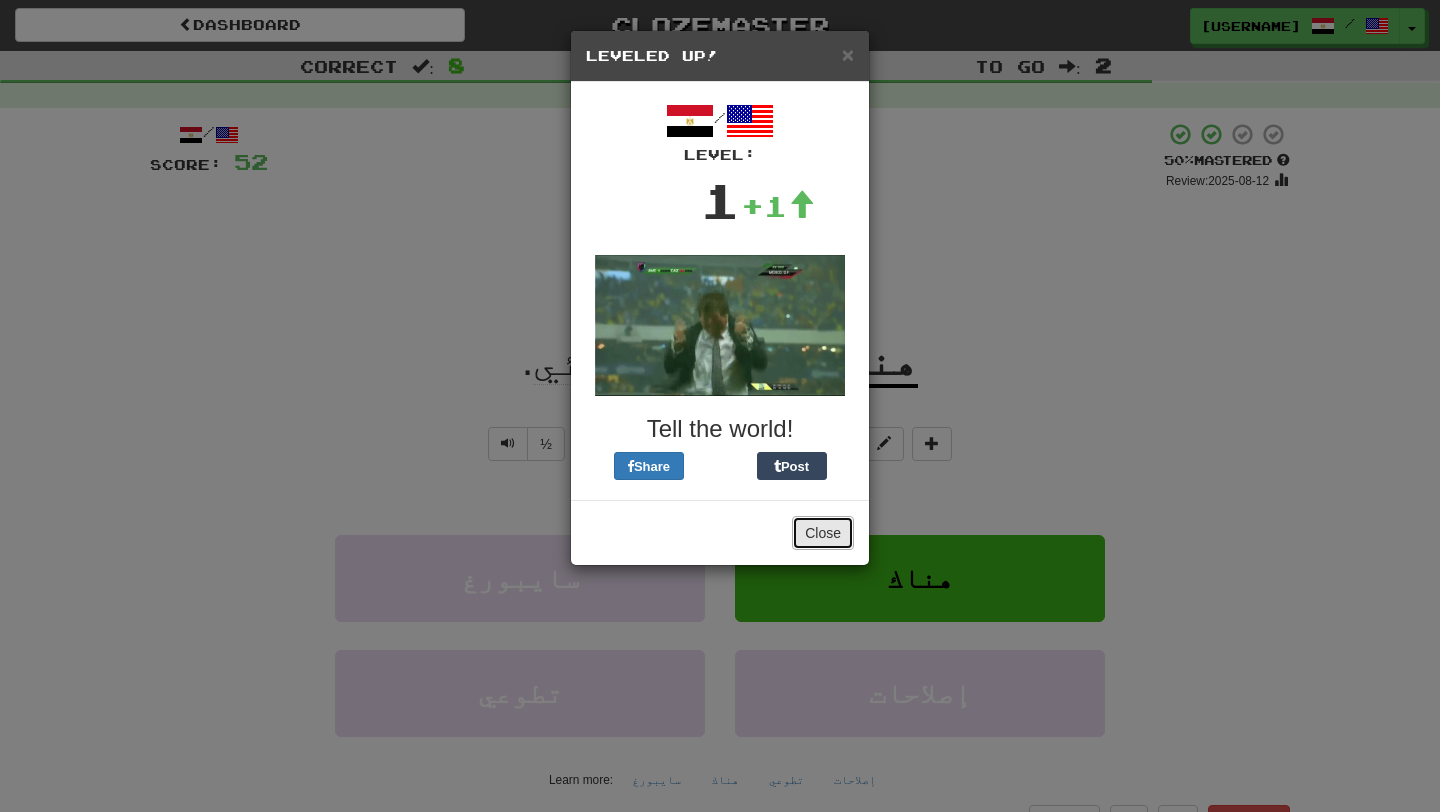 click on "Close" at bounding box center (823, 533) 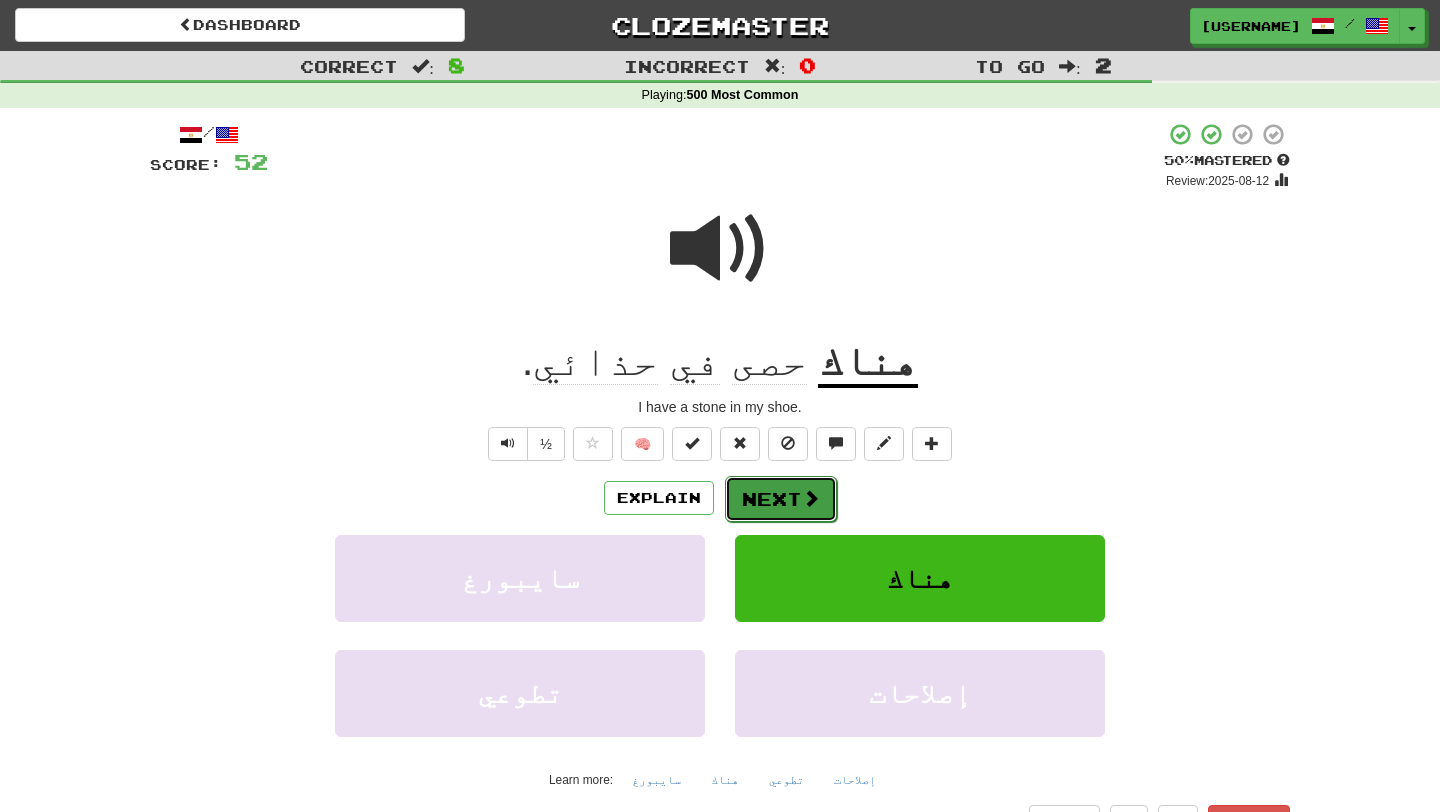 click on "Next" at bounding box center [781, 499] 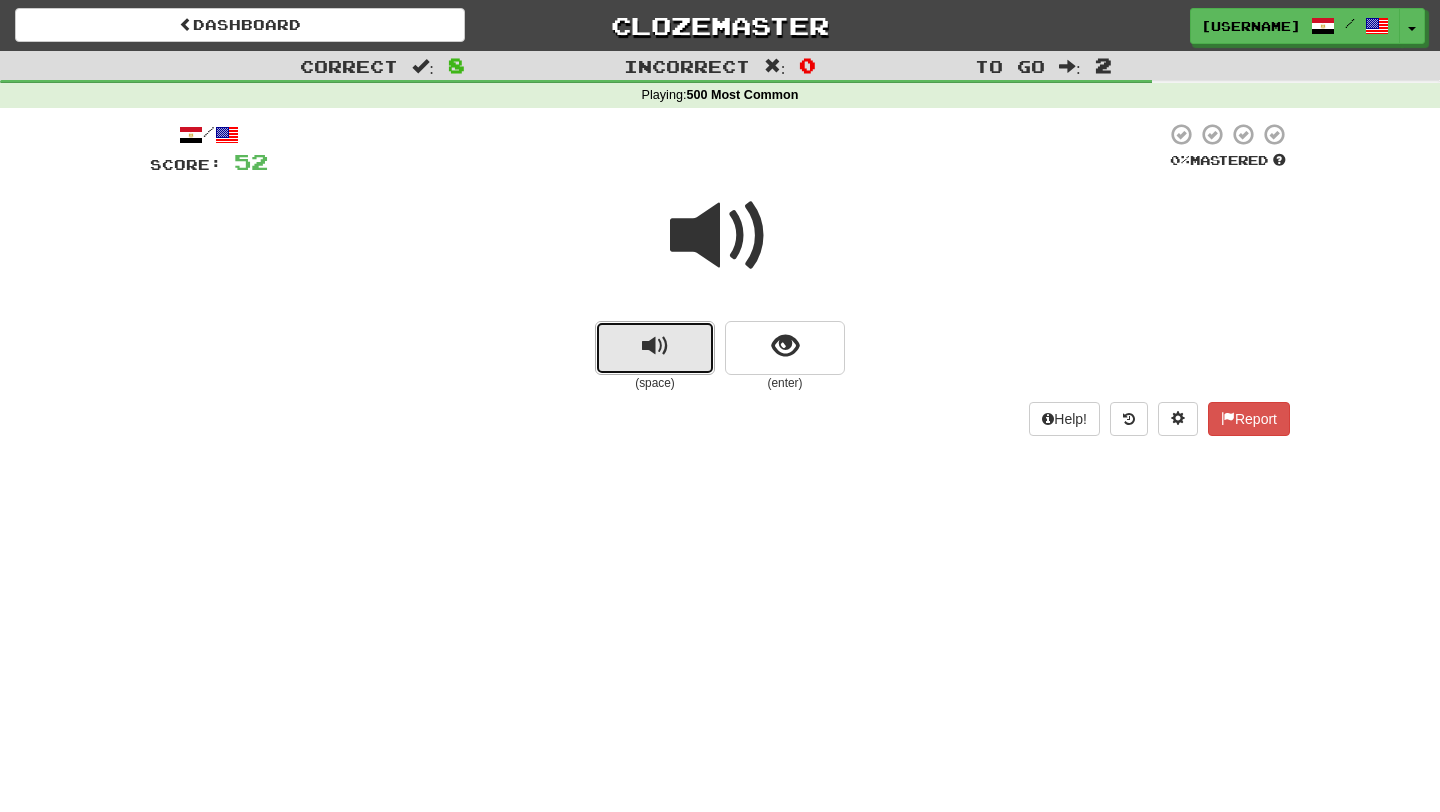 click at bounding box center (655, 346) 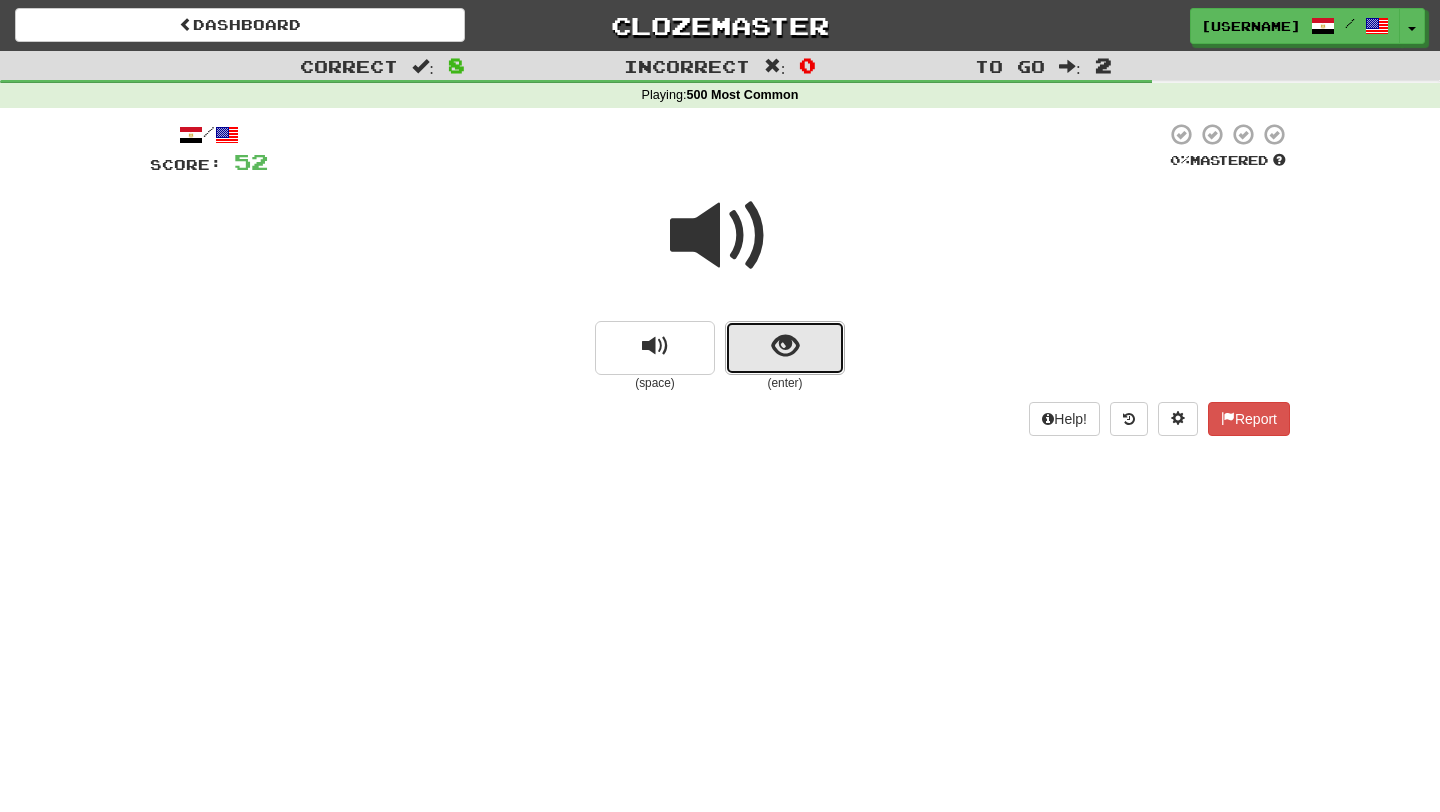 click at bounding box center (785, 346) 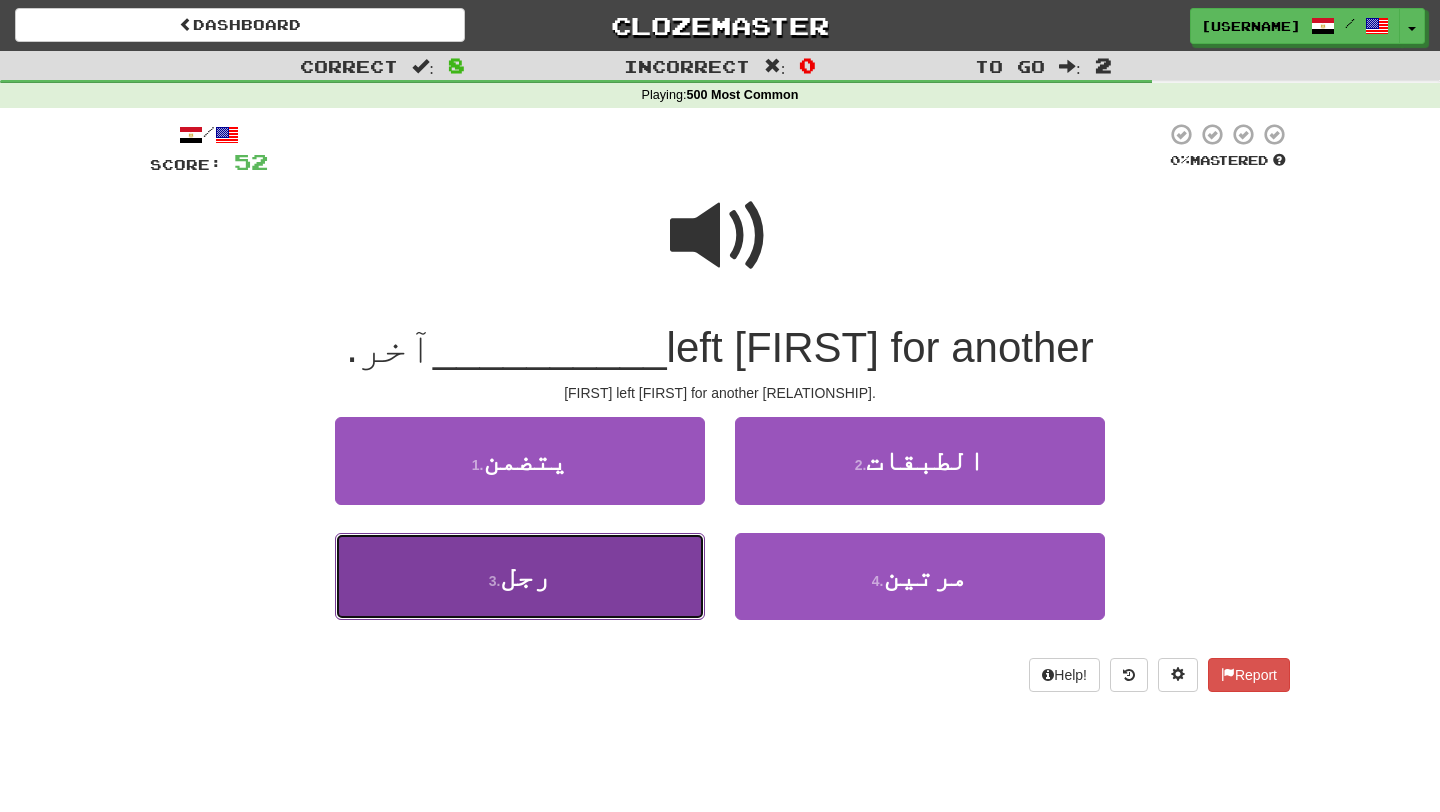 click on "3 .  رجل" at bounding box center (520, 576) 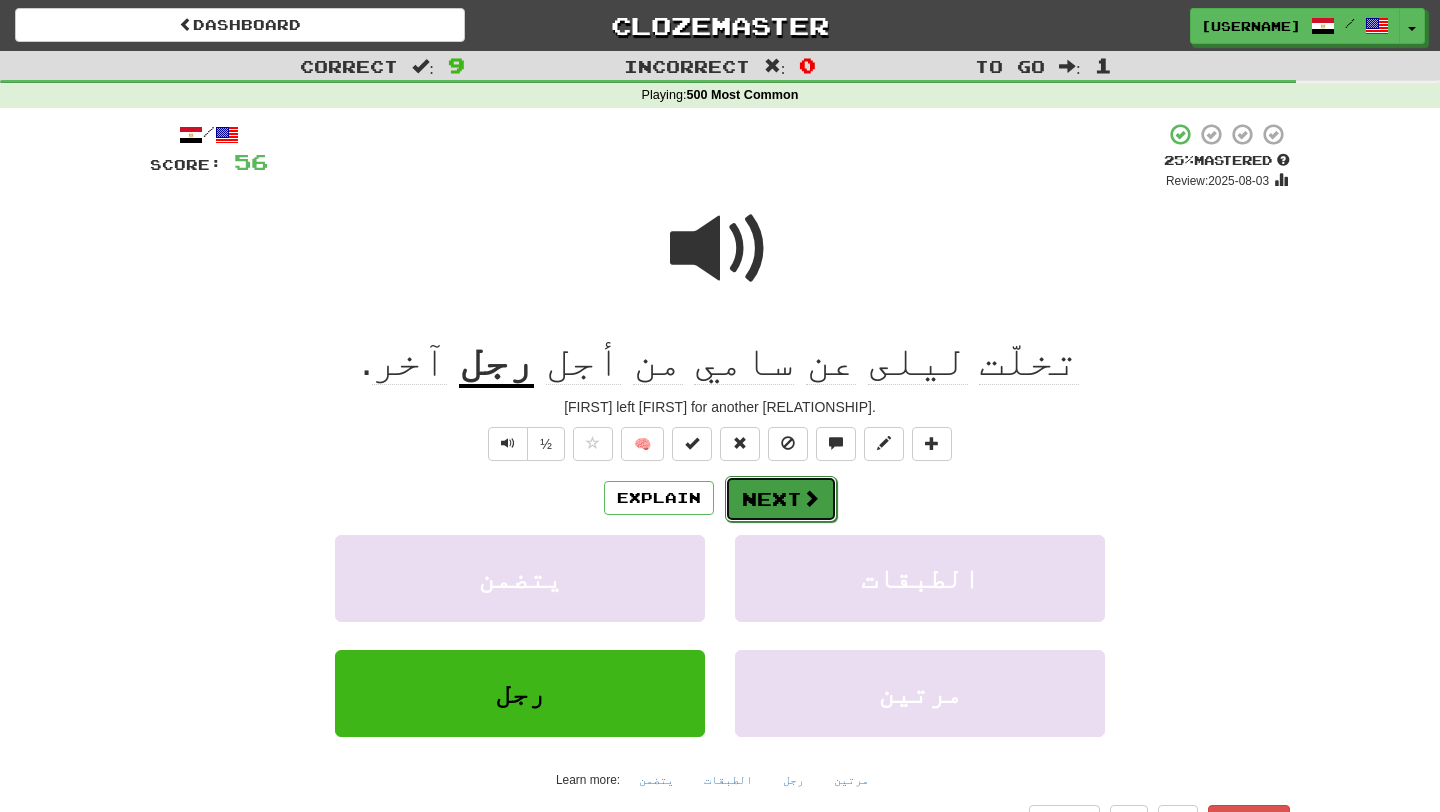 click on "Next" at bounding box center [781, 499] 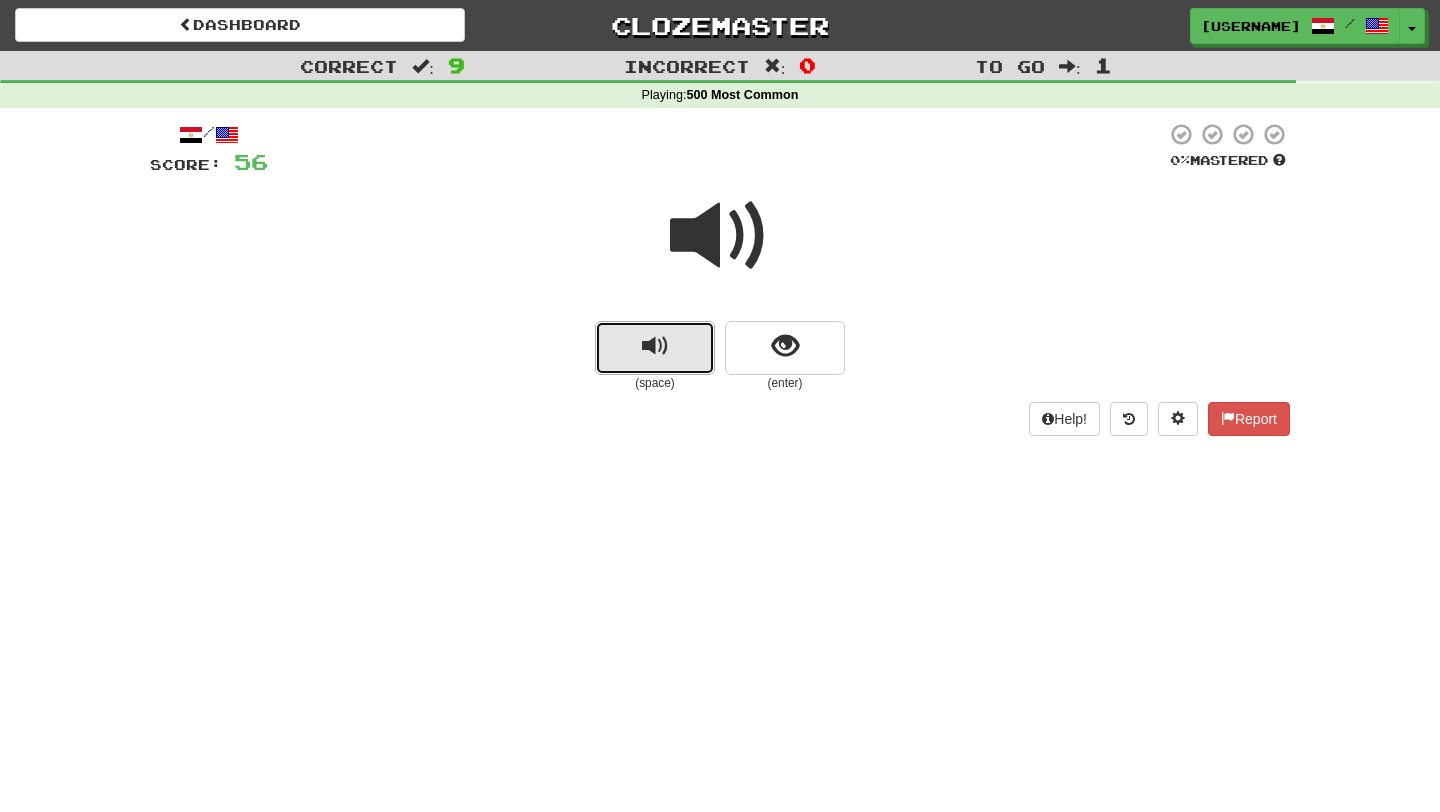 click at bounding box center [655, 346] 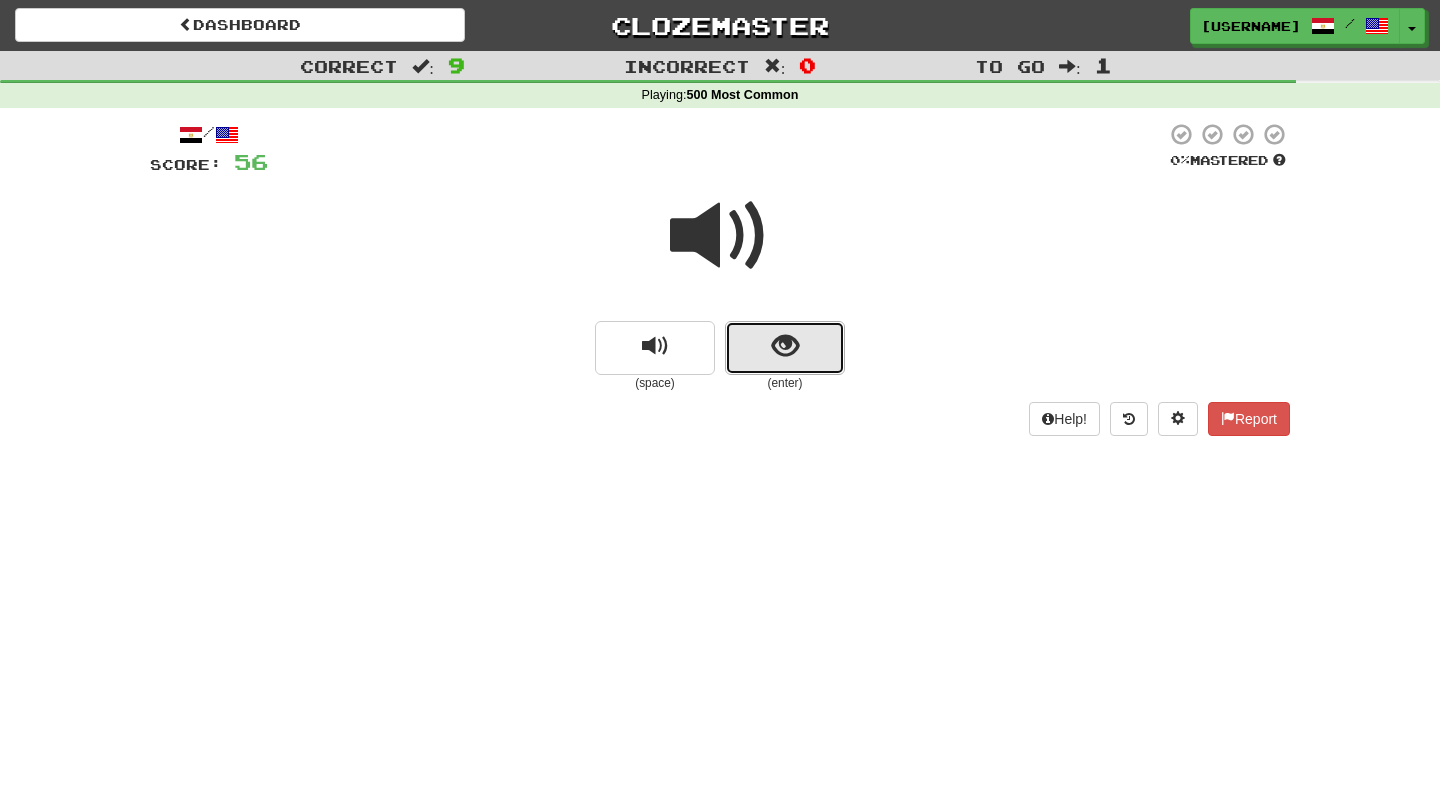 click at bounding box center [785, 348] 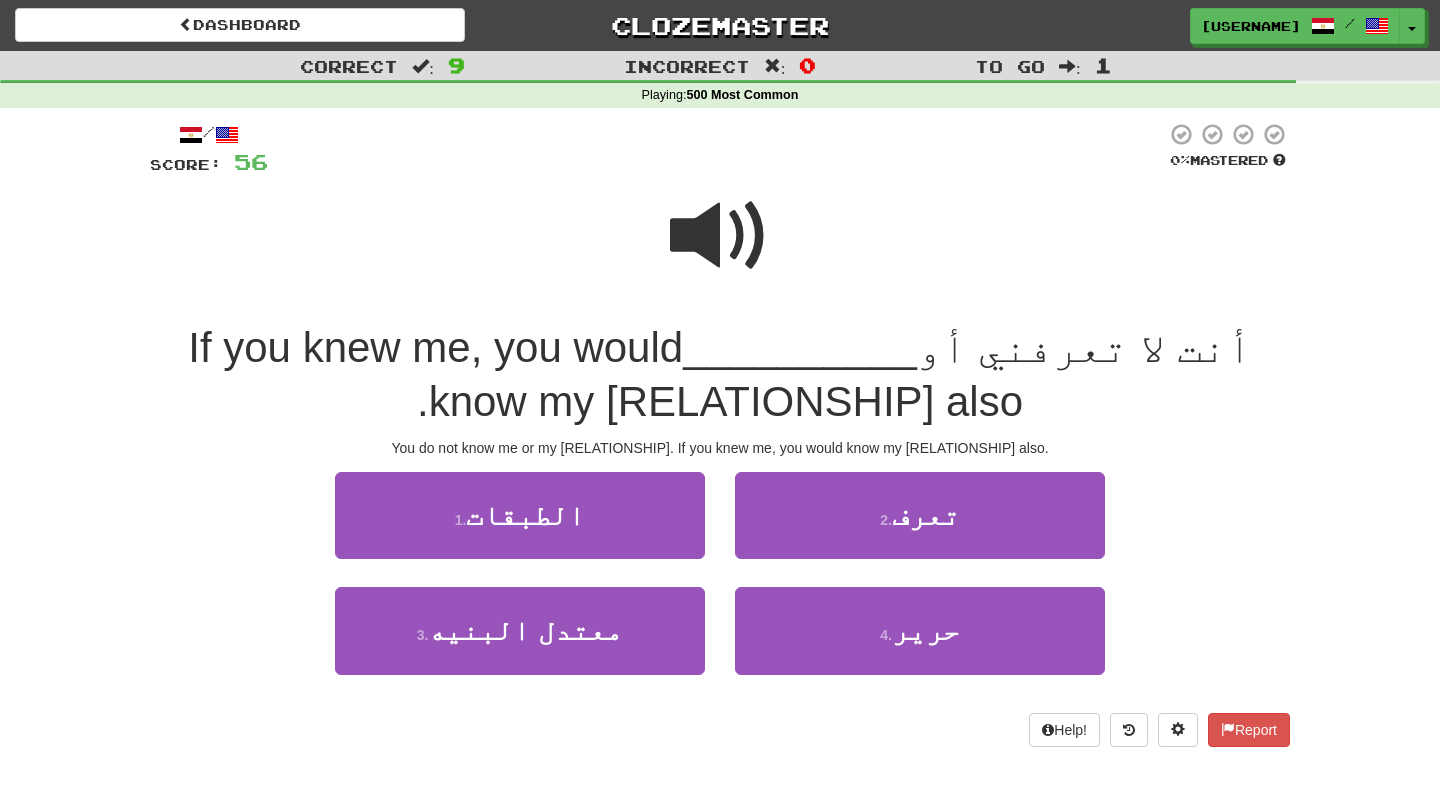click at bounding box center (720, 236) 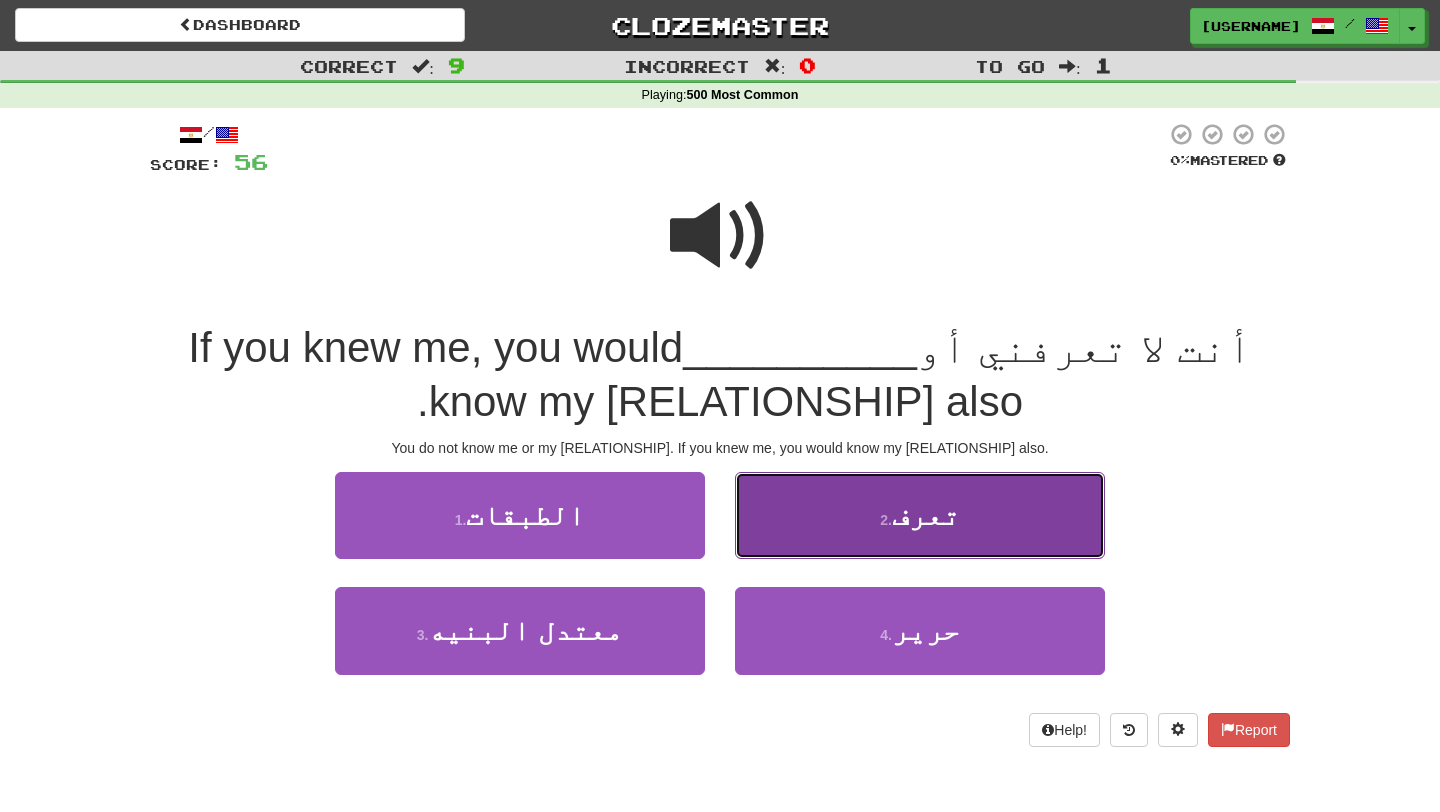 click on "2 .  تعرف" at bounding box center (920, 515) 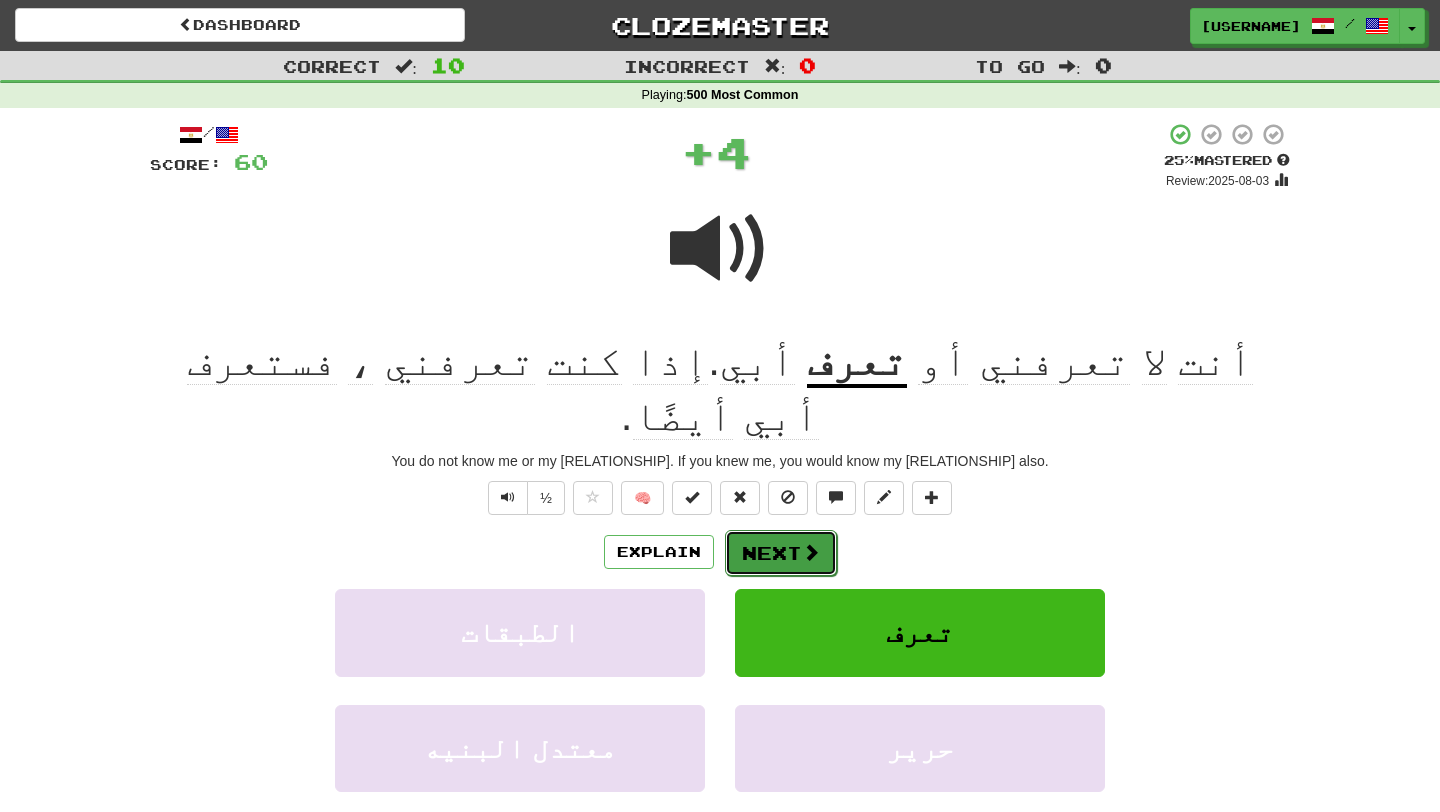 click at bounding box center [811, 552] 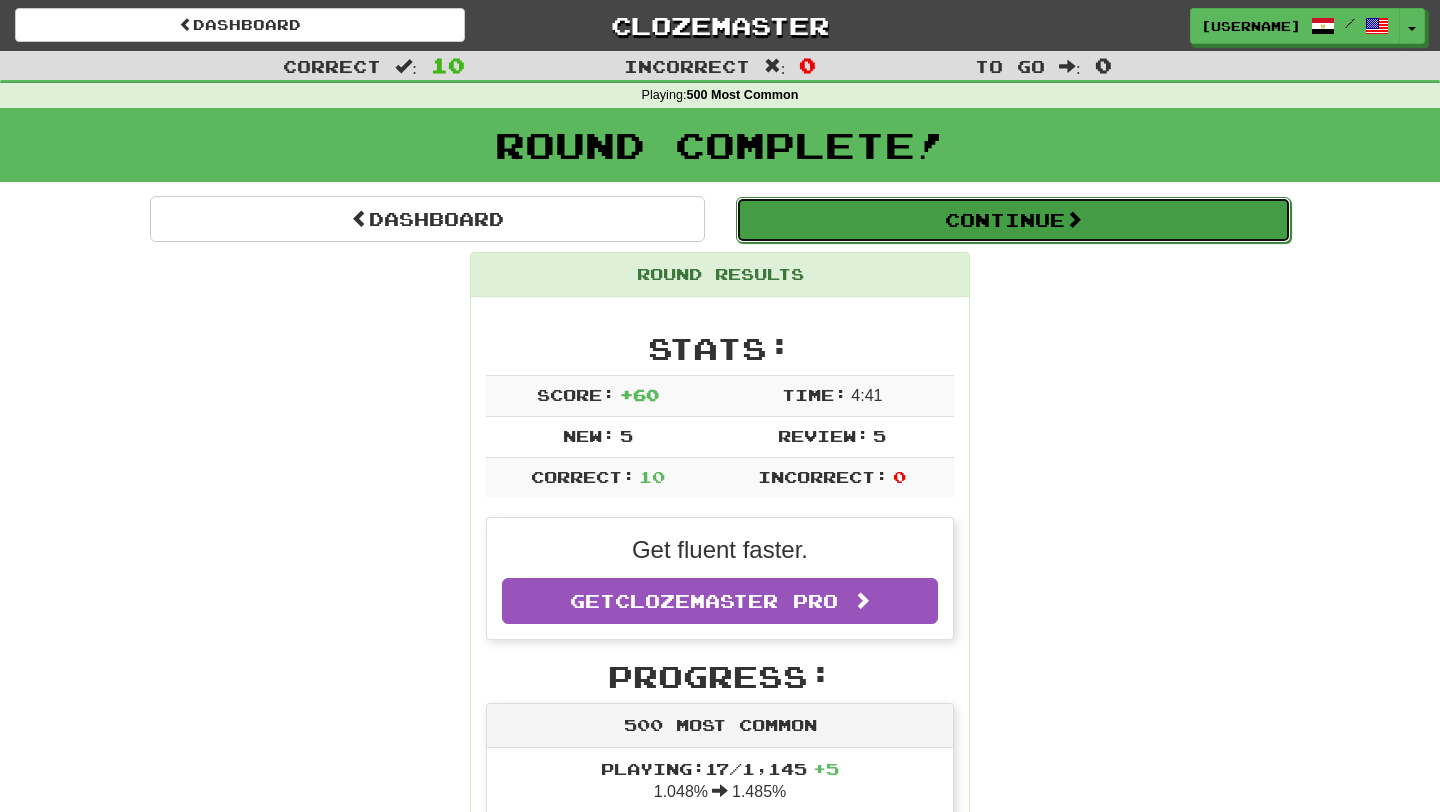 click on "Continue" at bounding box center [1013, 220] 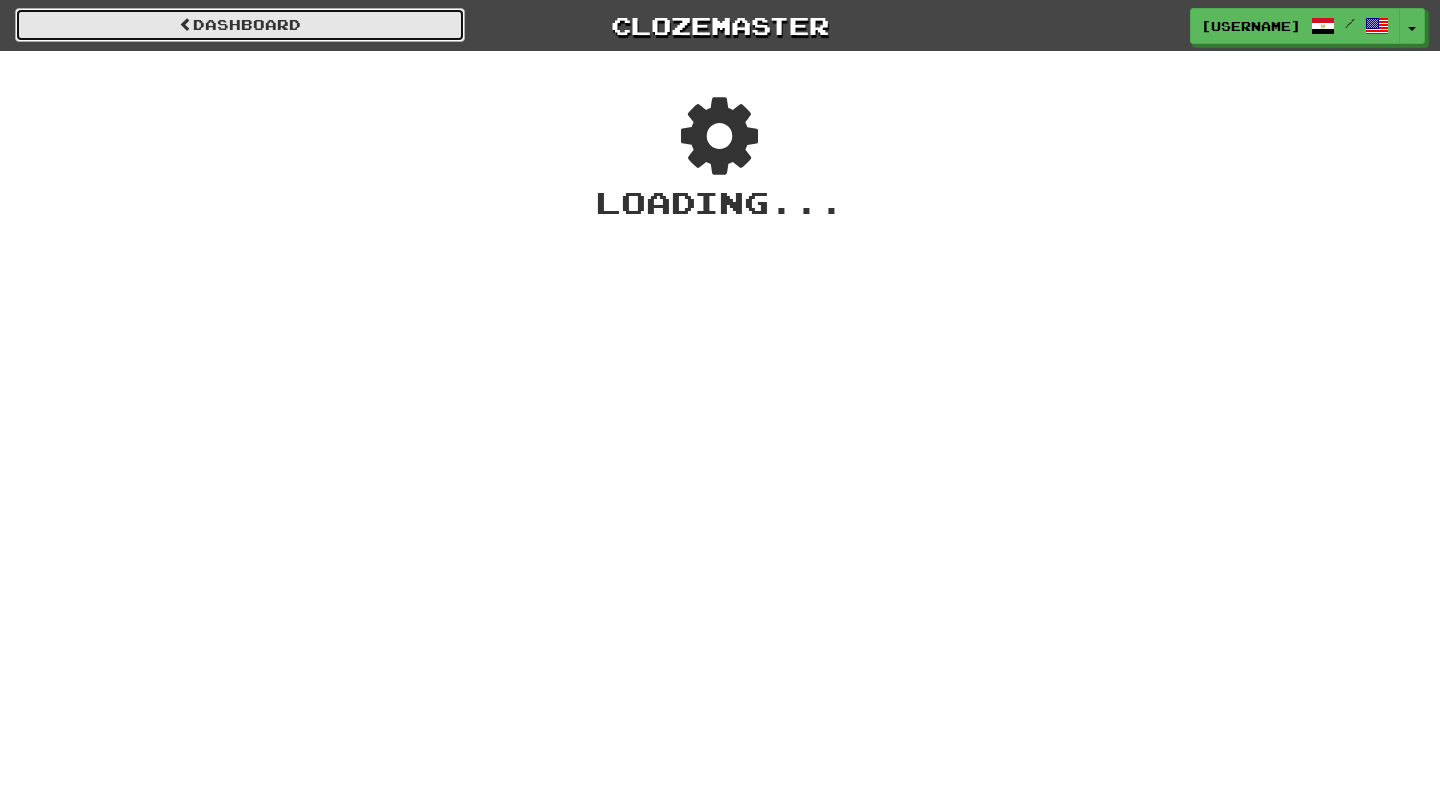 click on "Dashboard" at bounding box center [240, 25] 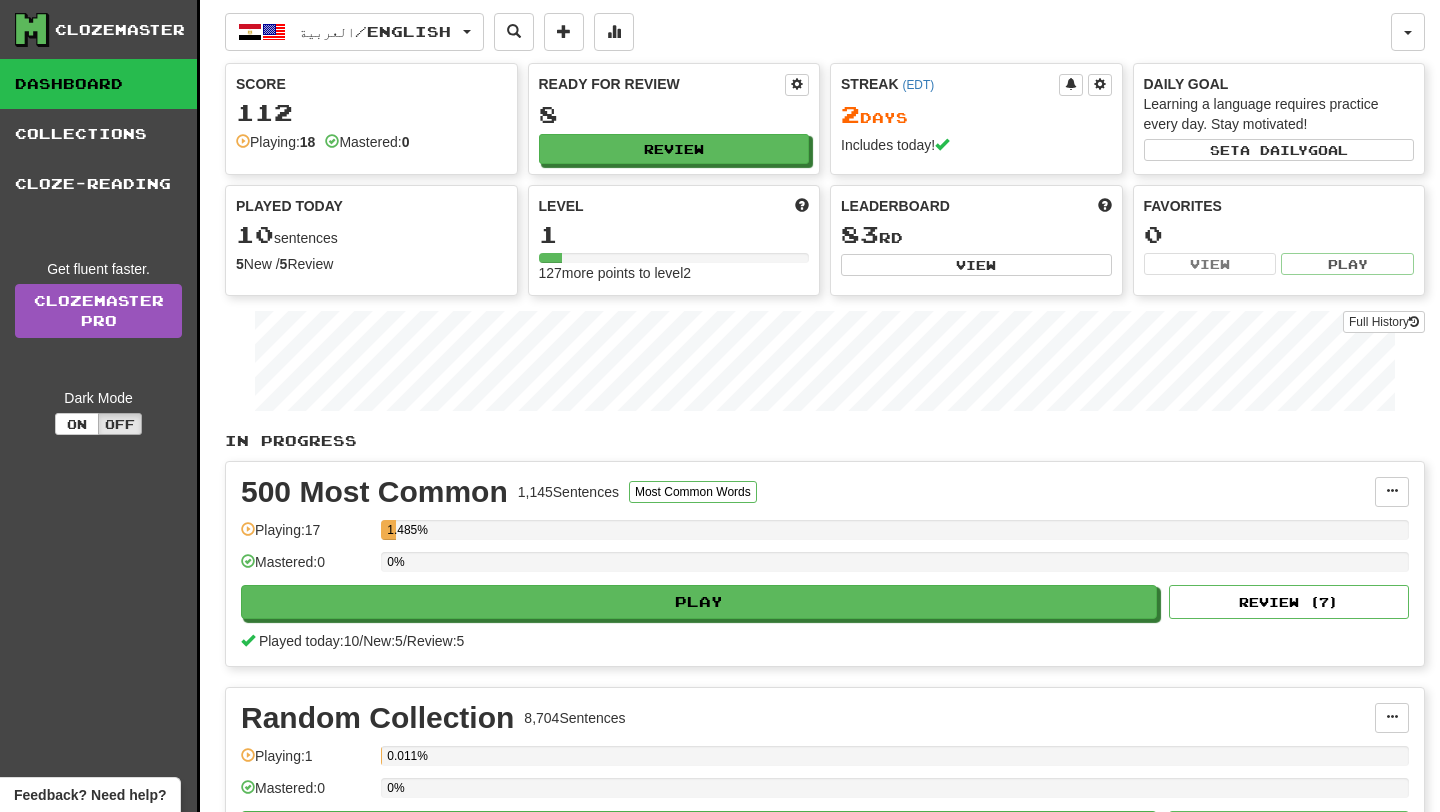 scroll, scrollTop: 0, scrollLeft: 0, axis: both 